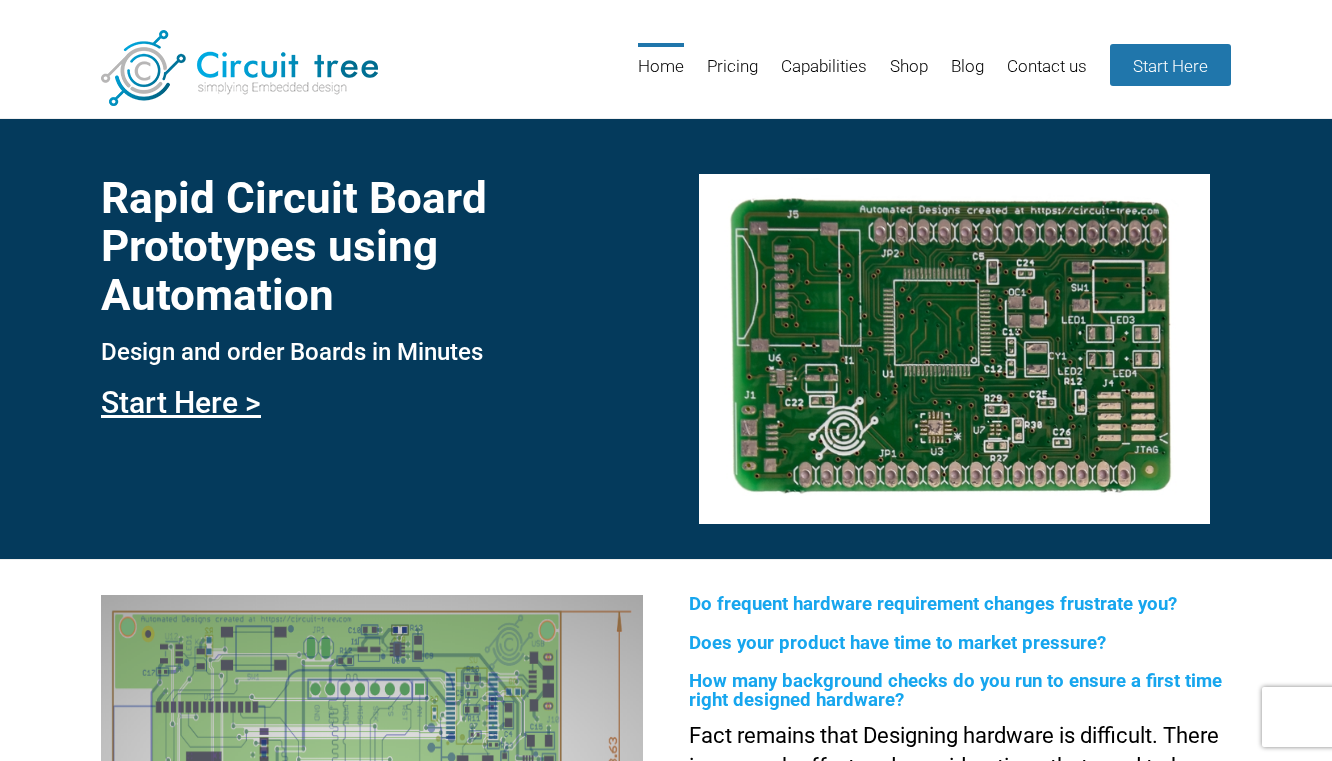 scroll, scrollTop: 0, scrollLeft: 0, axis: both 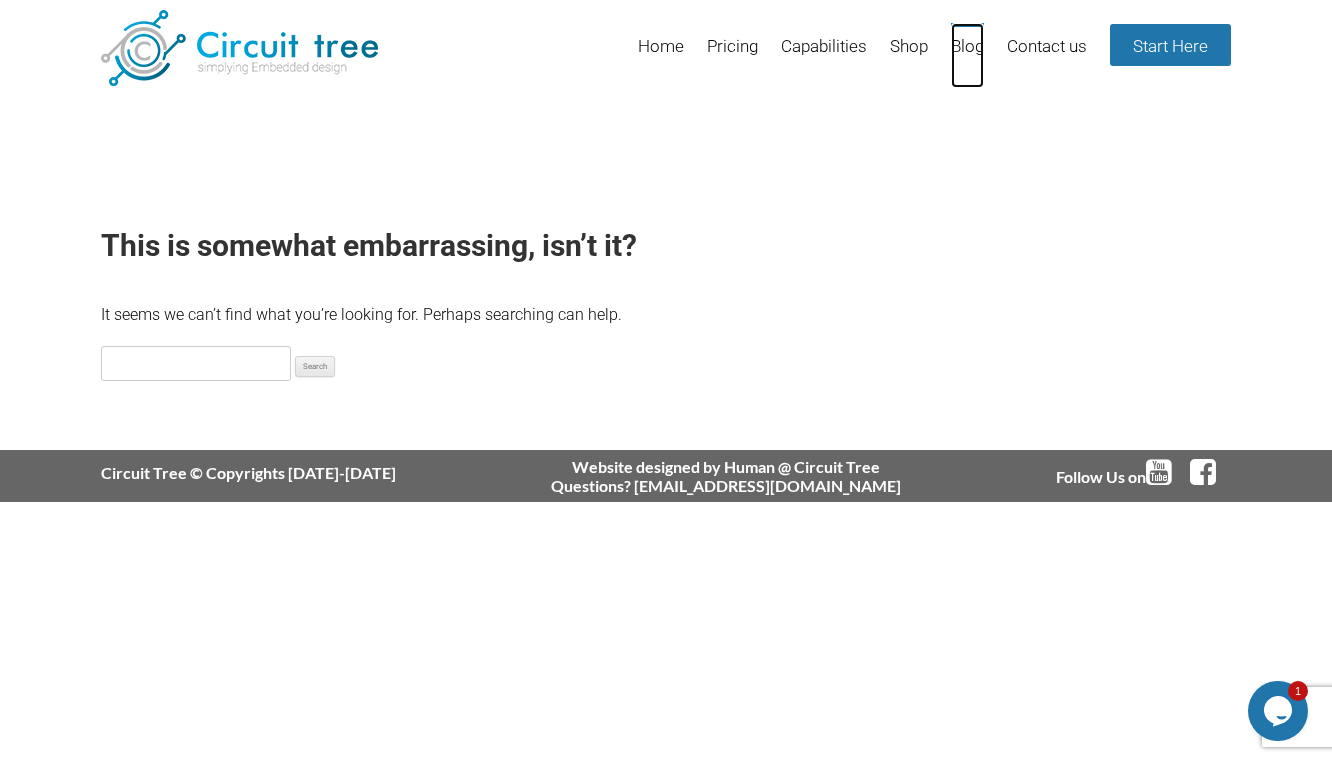 click on "Blog" at bounding box center [967, 55] 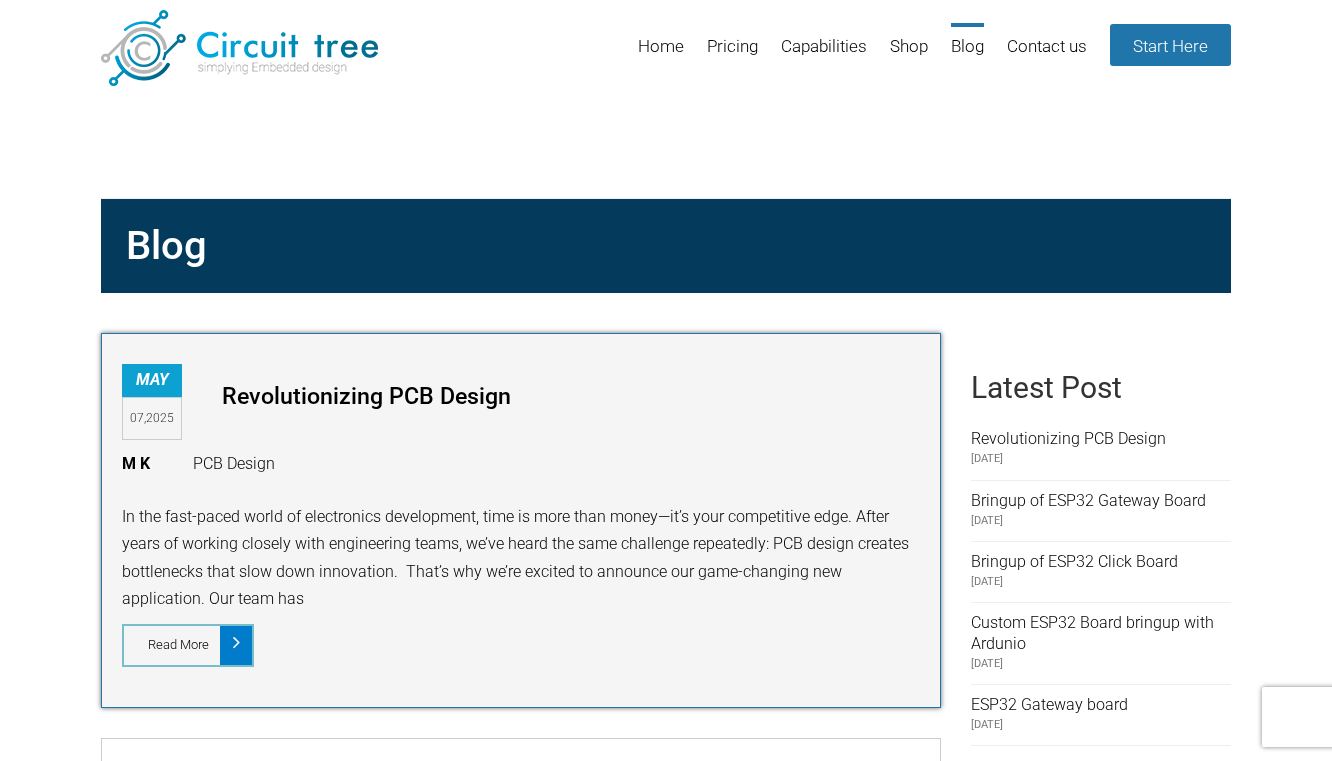 scroll, scrollTop: 0, scrollLeft: 0, axis: both 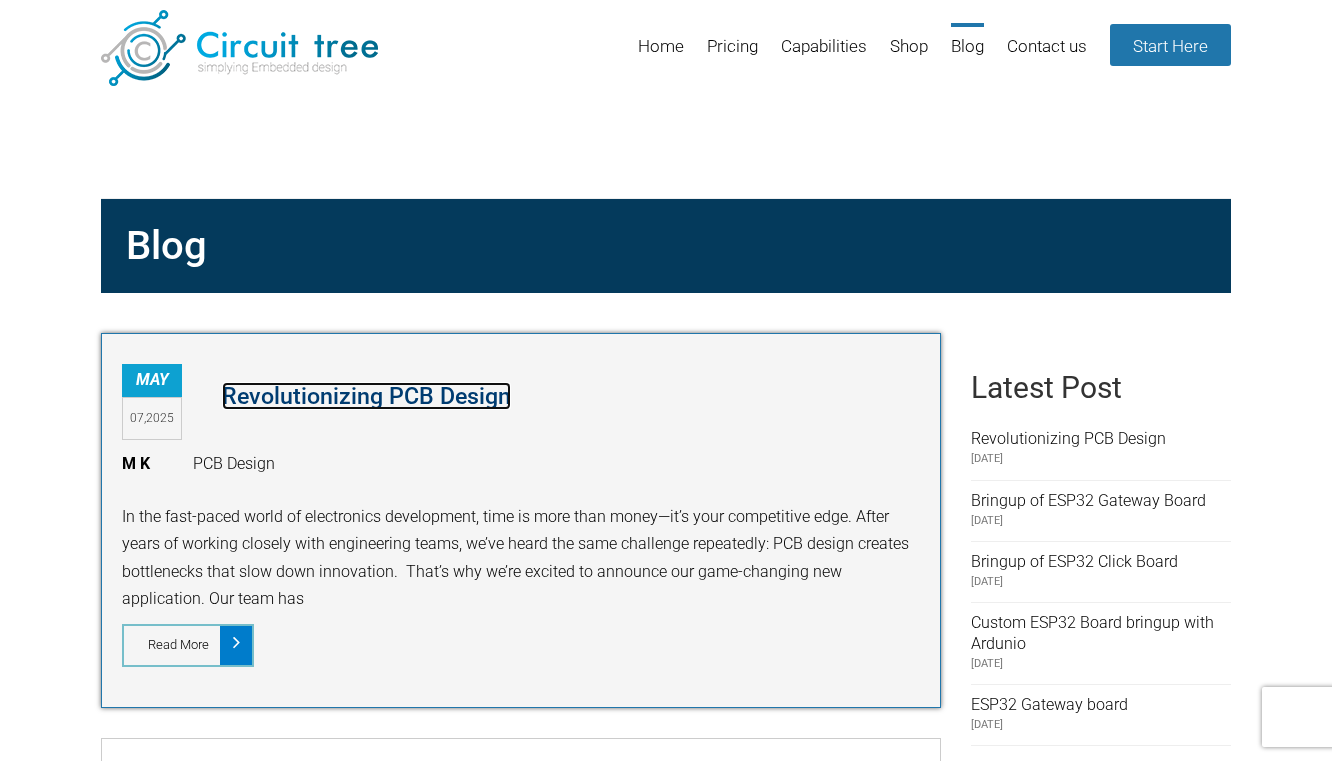click on "Revolutionizing PCB Design" at bounding box center (366, 396) 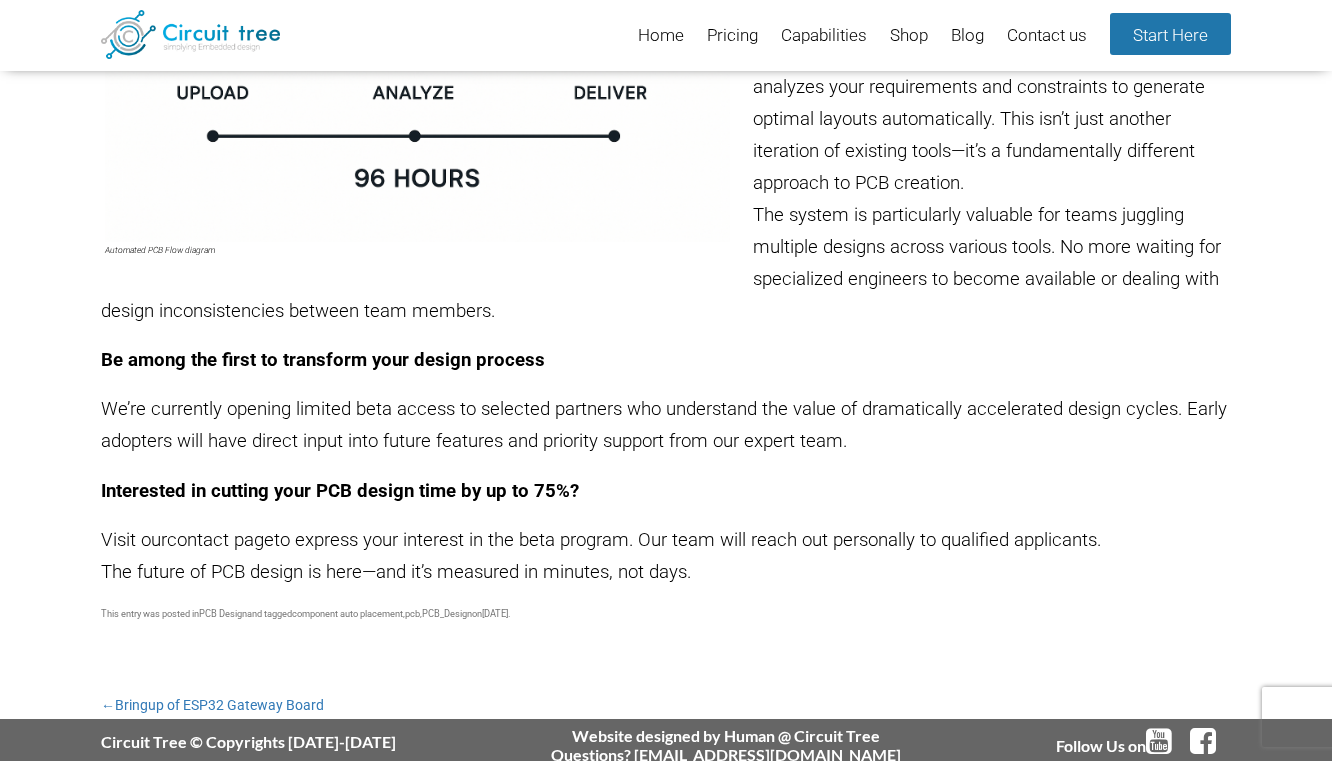 scroll, scrollTop: 707, scrollLeft: 0, axis: vertical 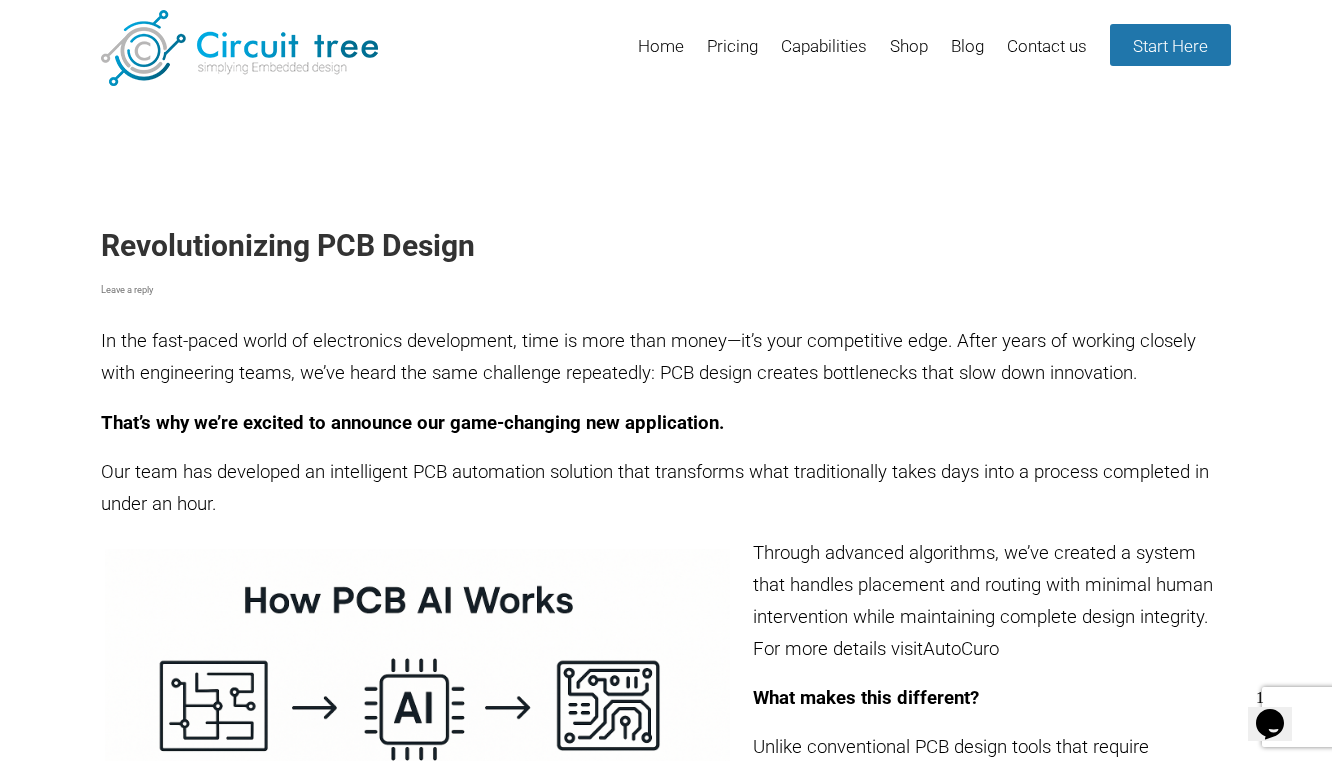 click on "Home
Pricing
Capabilities
Shop
Blog
Contact us
Start Here" at bounding box center (924, 55) 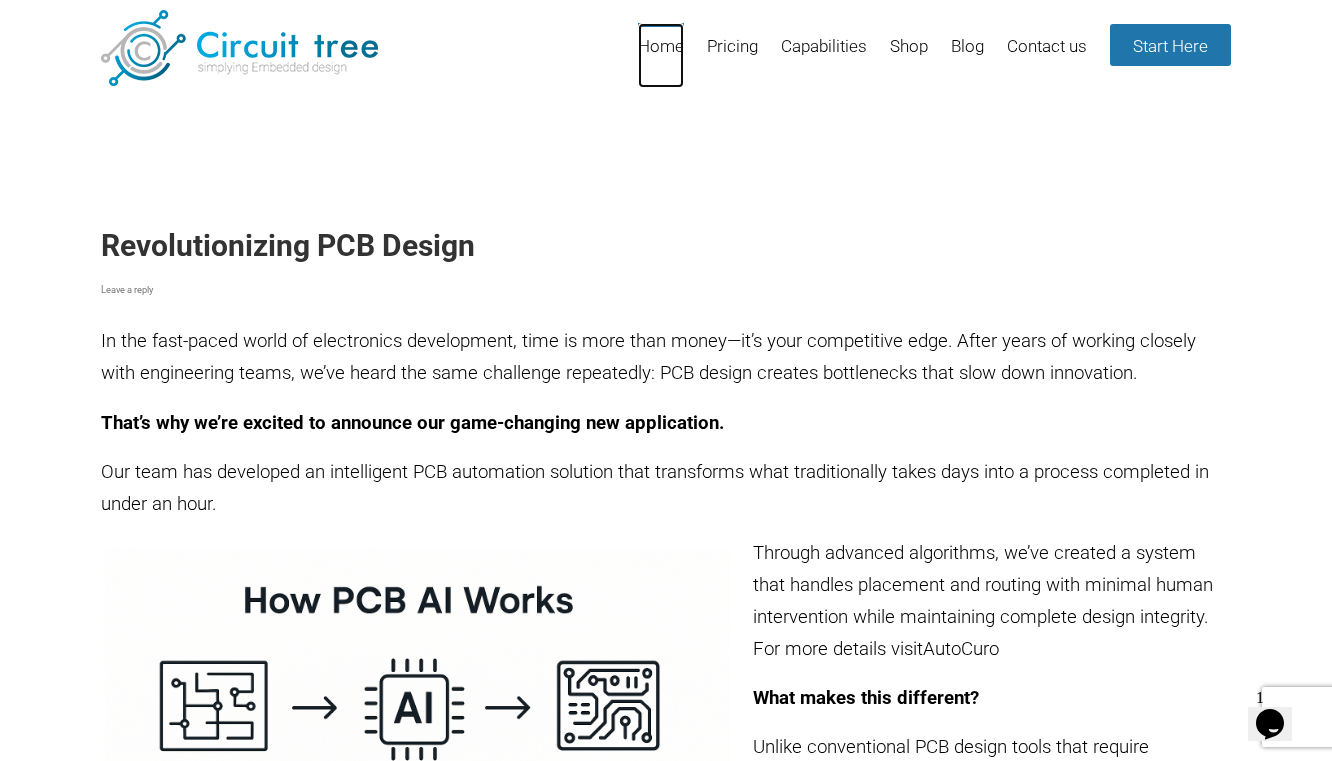 click on "Home" at bounding box center [661, 55] 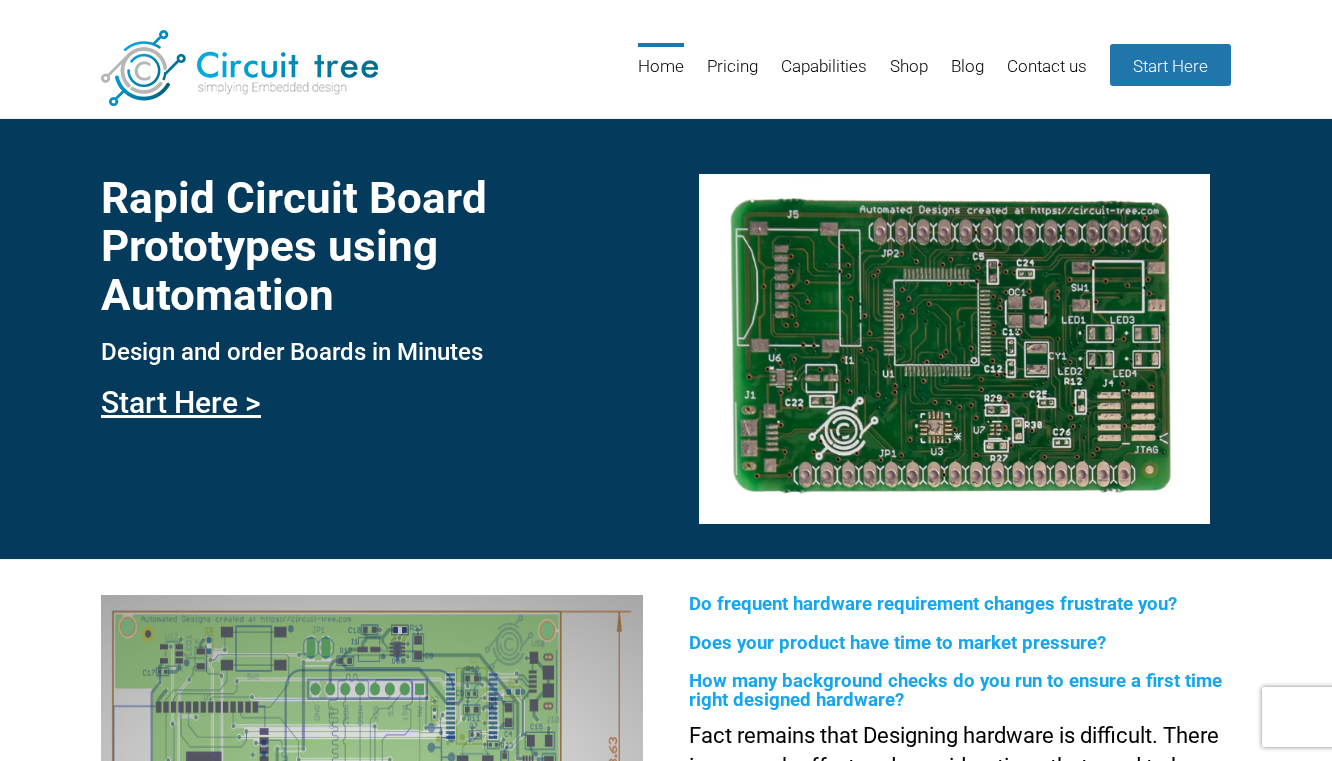 scroll, scrollTop: 0, scrollLeft: 0, axis: both 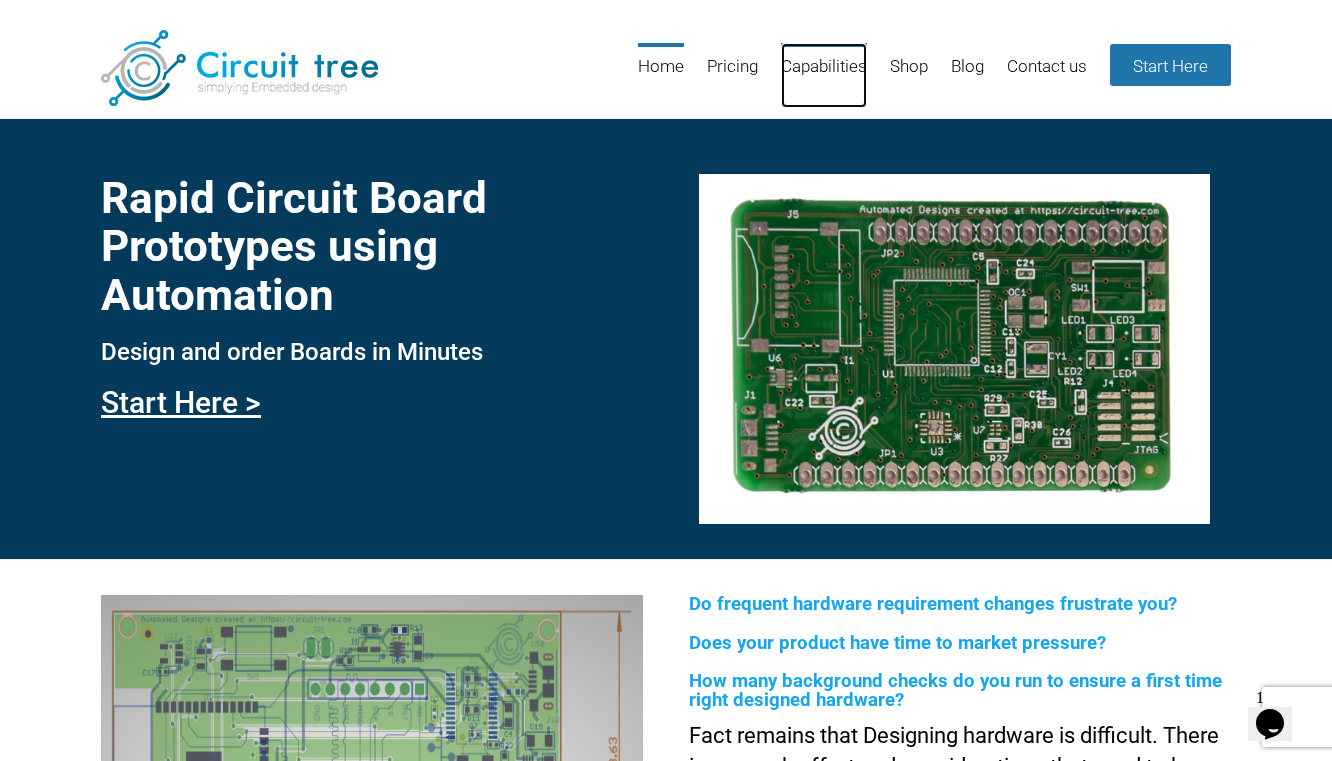 click on "Capabilities" at bounding box center [824, 75] 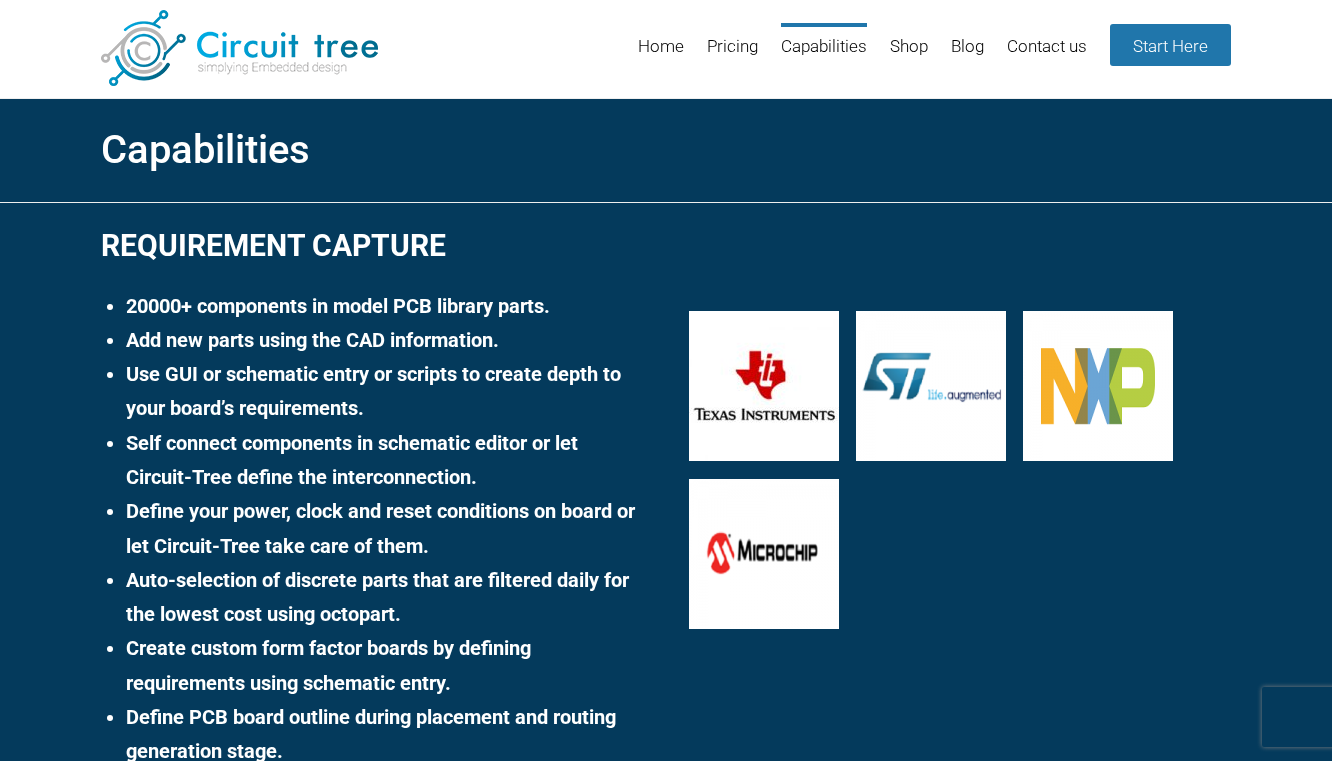 scroll, scrollTop: 0, scrollLeft: 0, axis: both 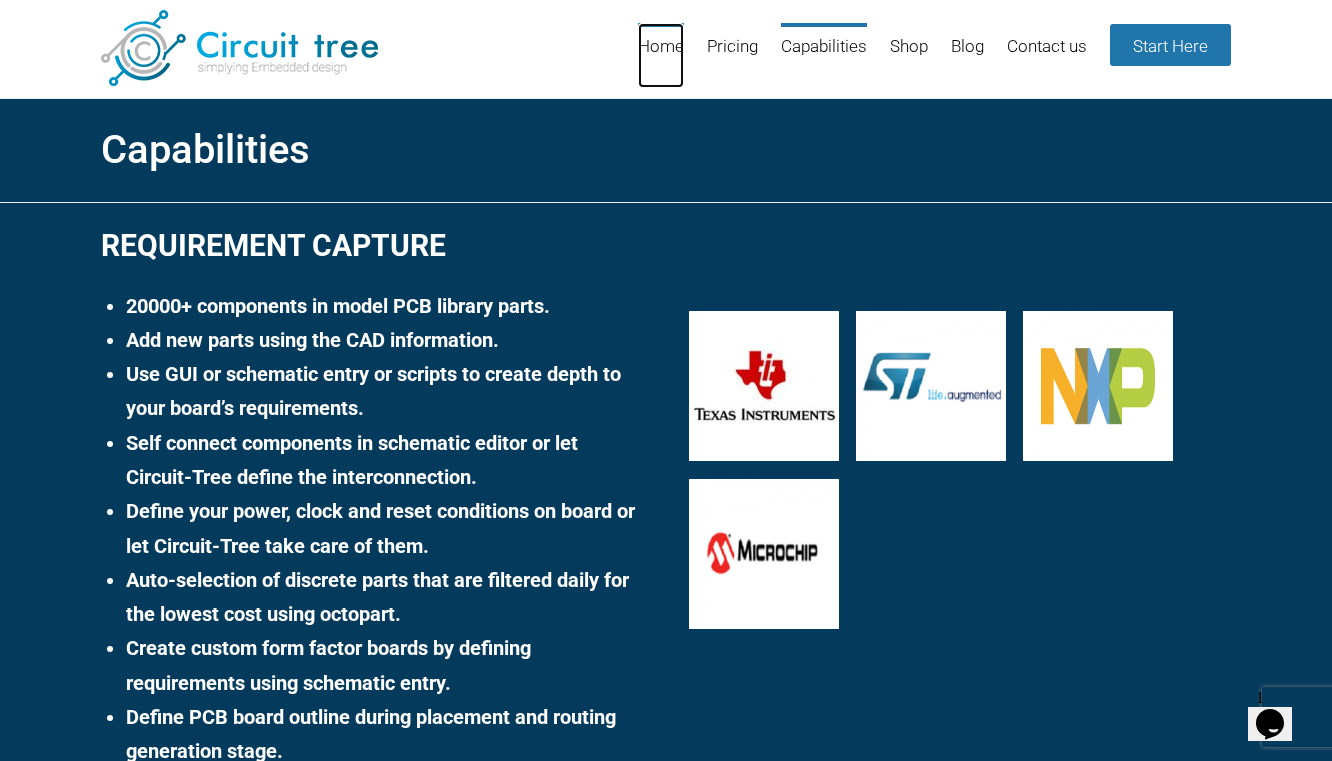 click on "Home" at bounding box center (661, 55) 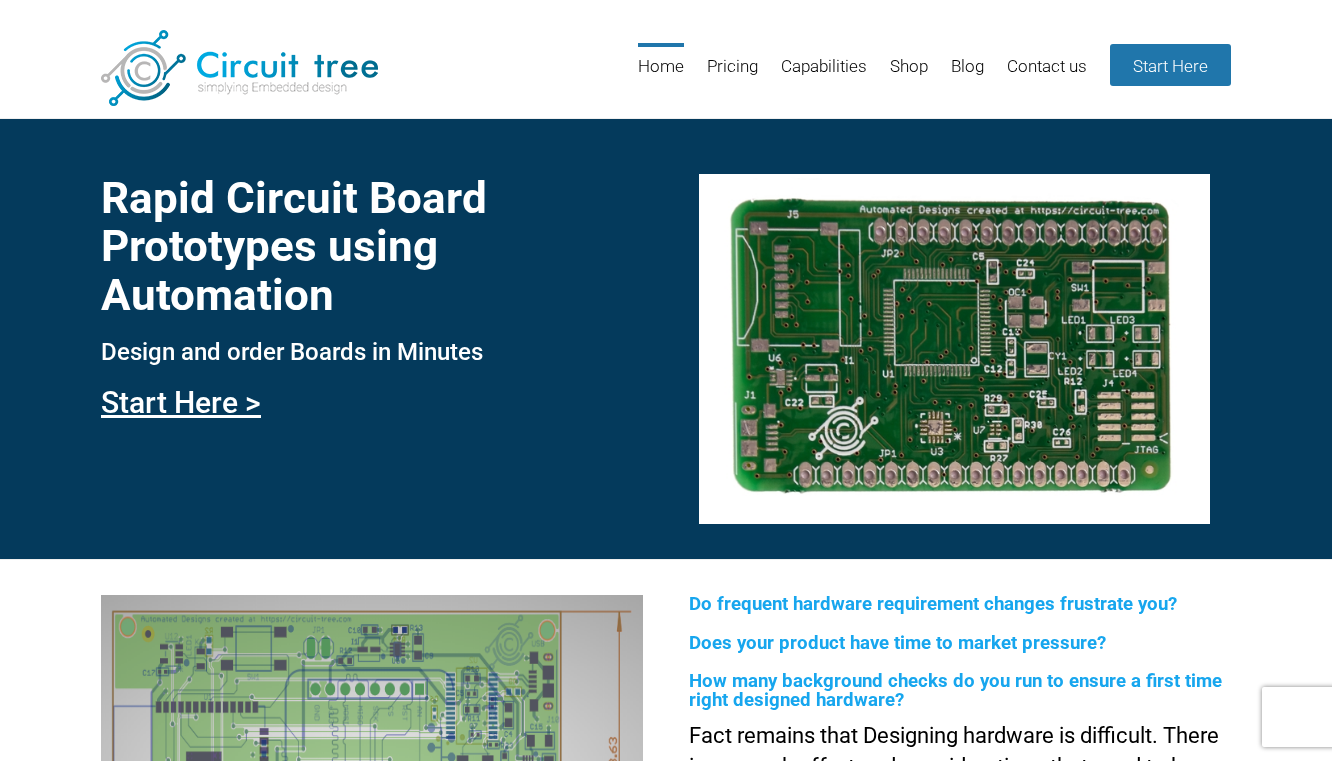 scroll, scrollTop: 0, scrollLeft: 0, axis: both 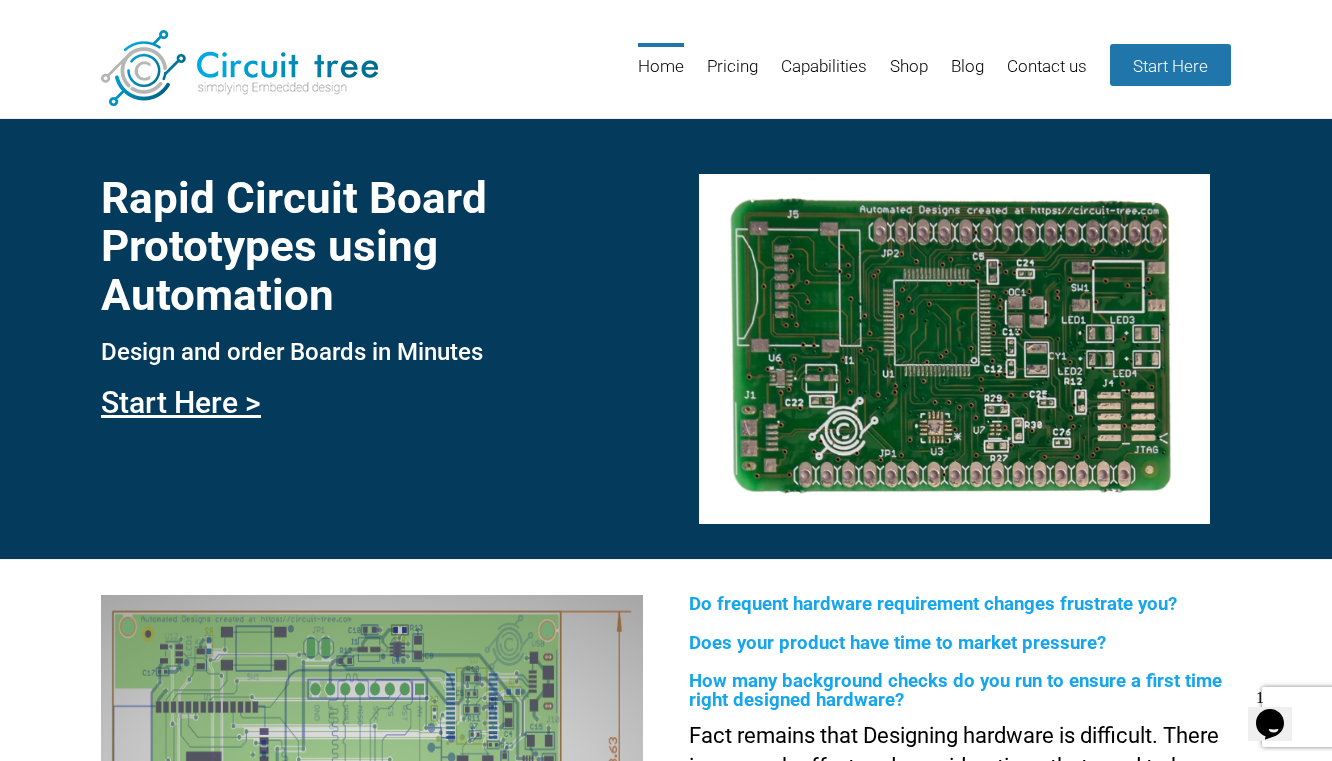 click on "Rapid Circuit Board Prototypes using Automation
Design and order Boards in Minutes
Start Here >" at bounding box center (666, 338) 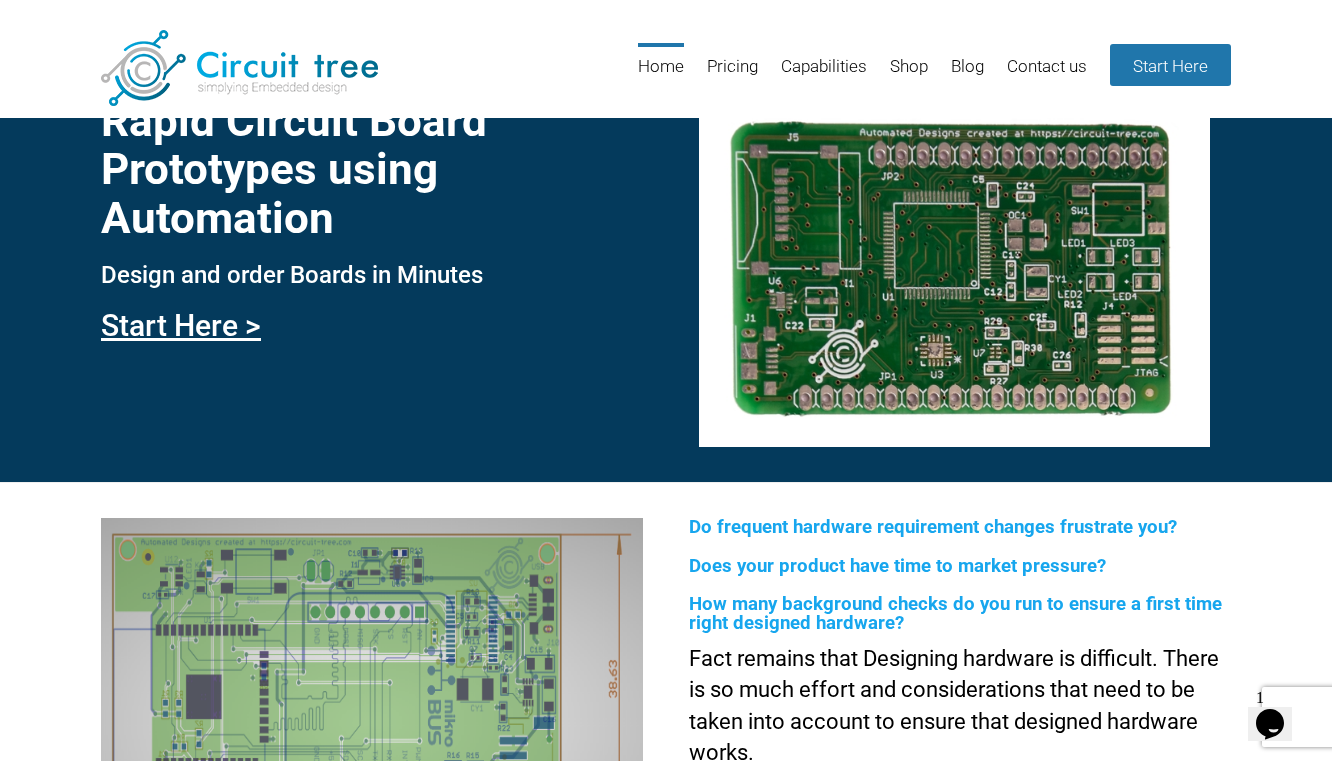 scroll, scrollTop: 0, scrollLeft: 0, axis: both 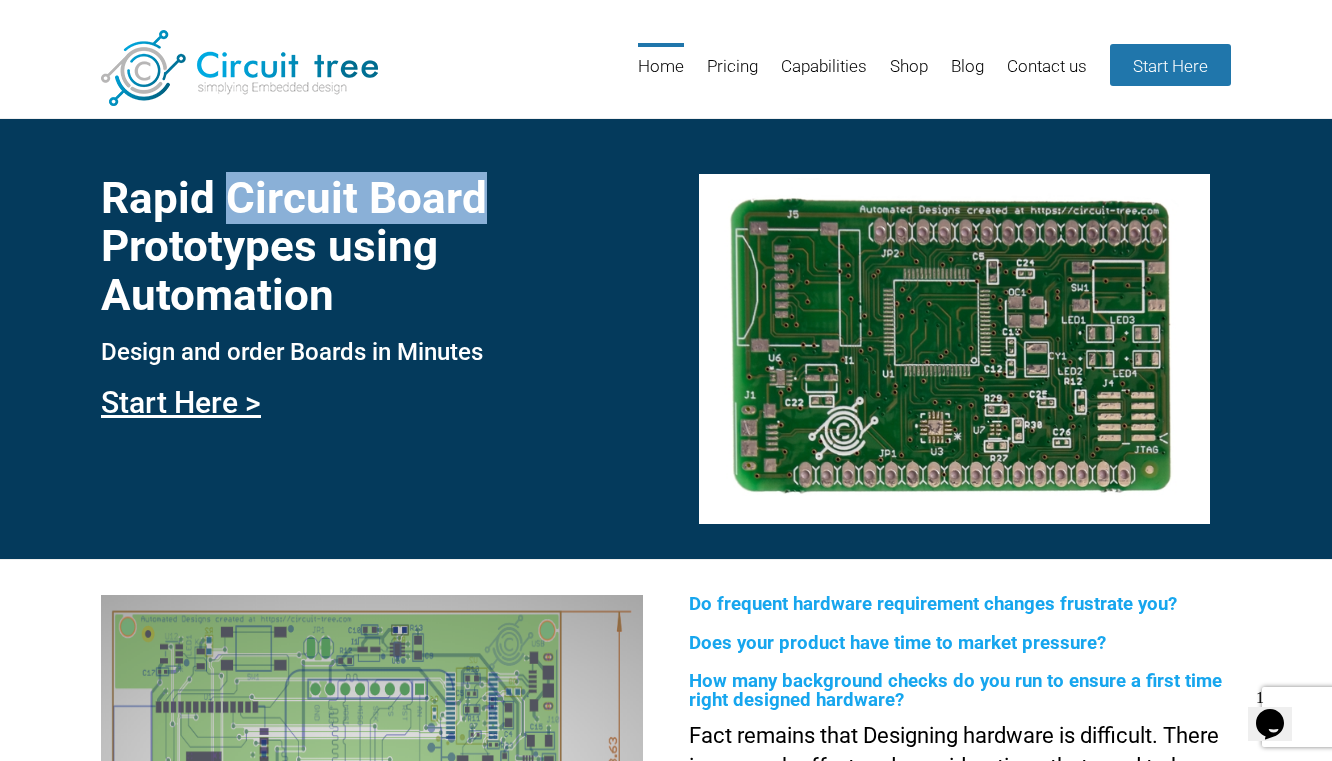 drag, startPoint x: 229, startPoint y: 198, endPoint x: 480, endPoint y: 191, distance: 251.0976 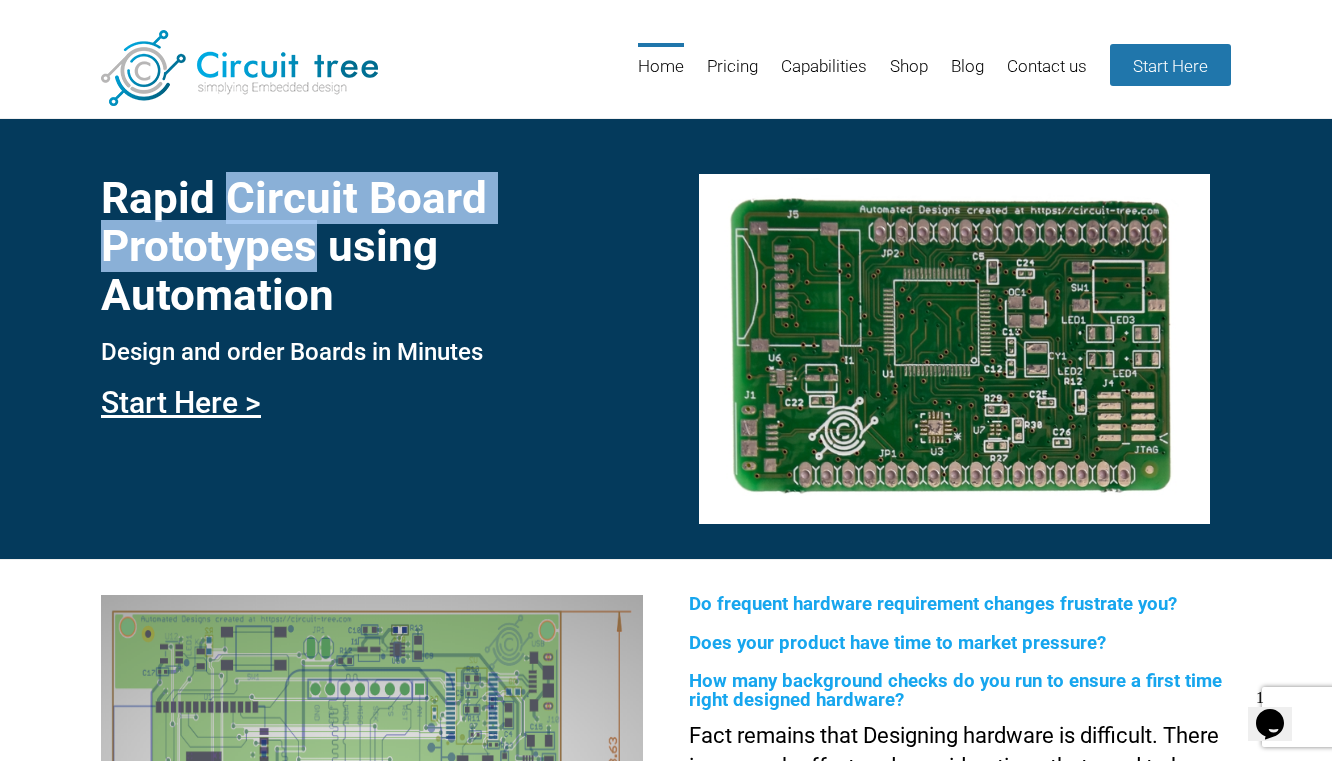 drag, startPoint x: 228, startPoint y: 199, endPoint x: 272, endPoint y: 220, distance: 48.754486 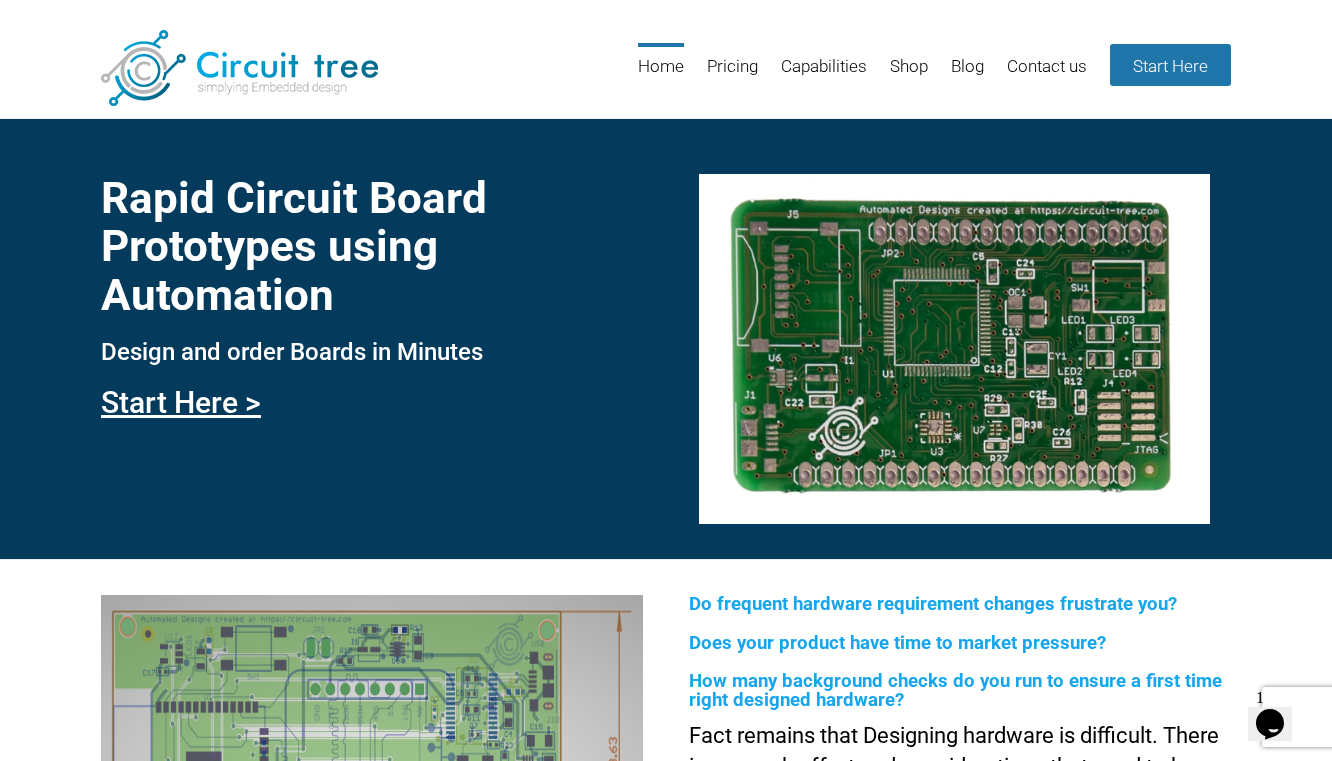 click on "Rapid Circuit Board Prototypes using Automation
Design and order Boards in Minutes
Start Here >" at bounding box center (666, 338) 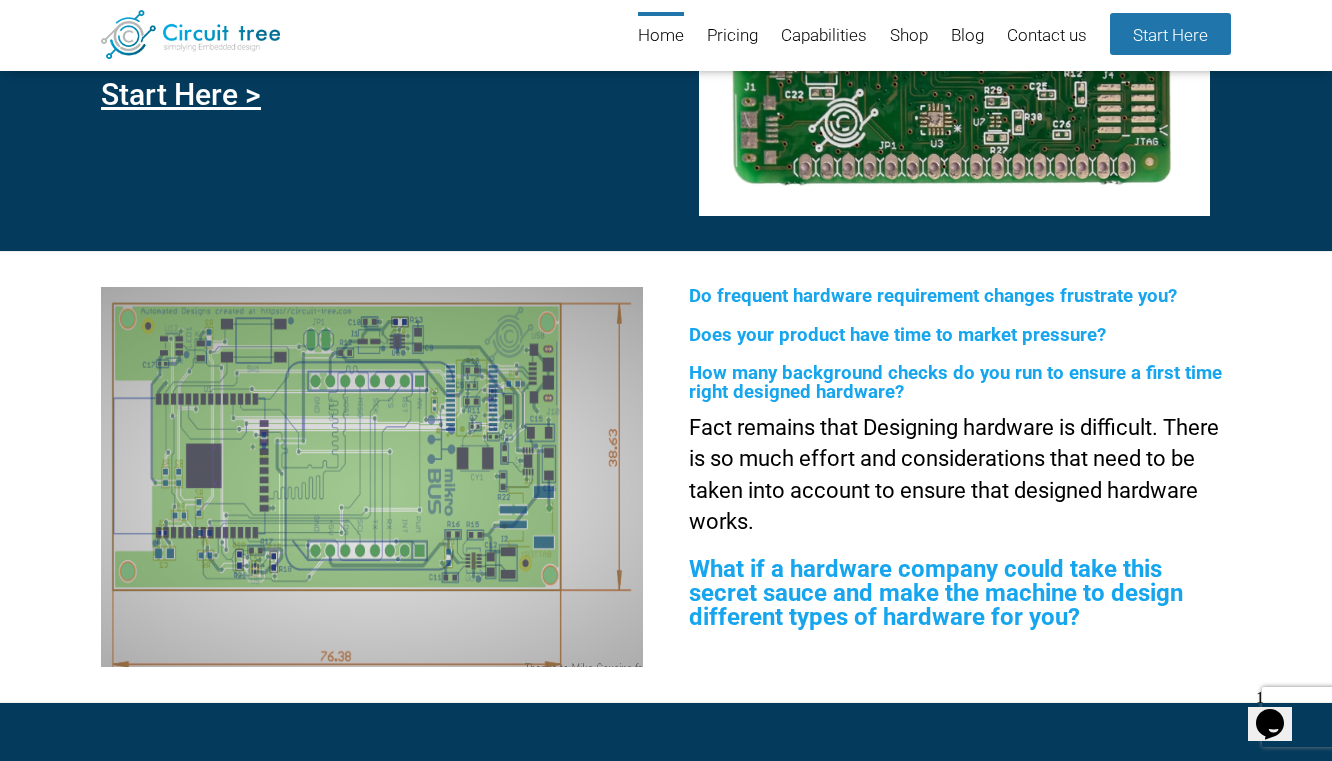 scroll, scrollTop: 0, scrollLeft: 0, axis: both 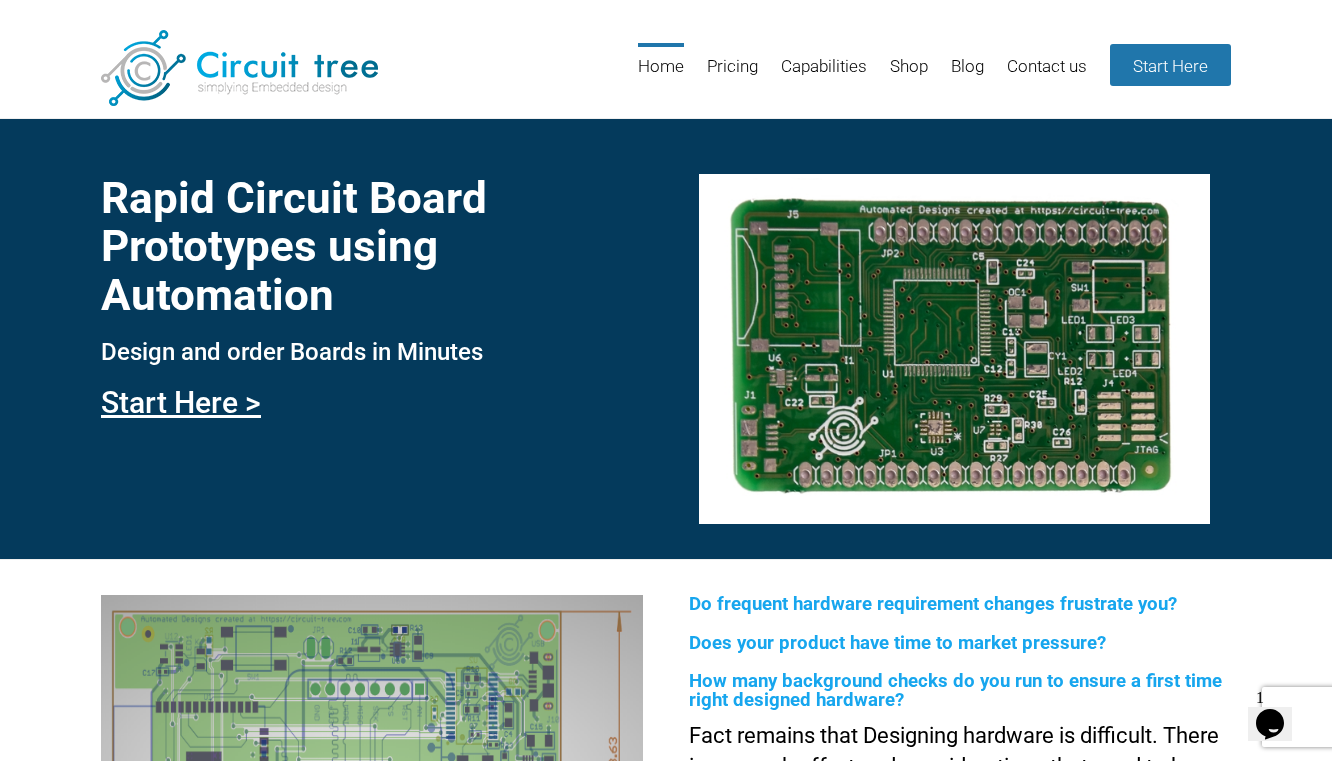 click on "Start Here >" at bounding box center [372, 402] 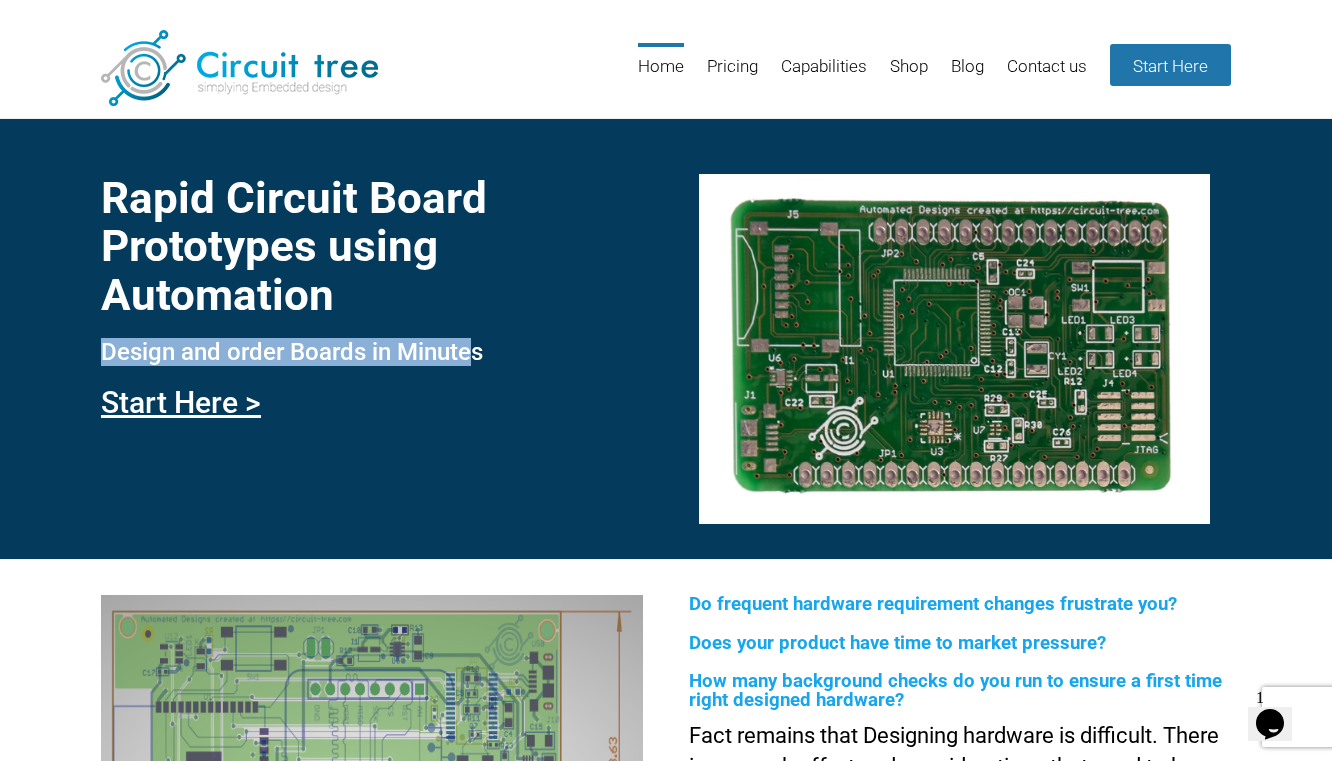 drag, startPoint x: 104, startPoint y: 351, endPoint x: 476, endPoint y: 355, distance: 372.0215 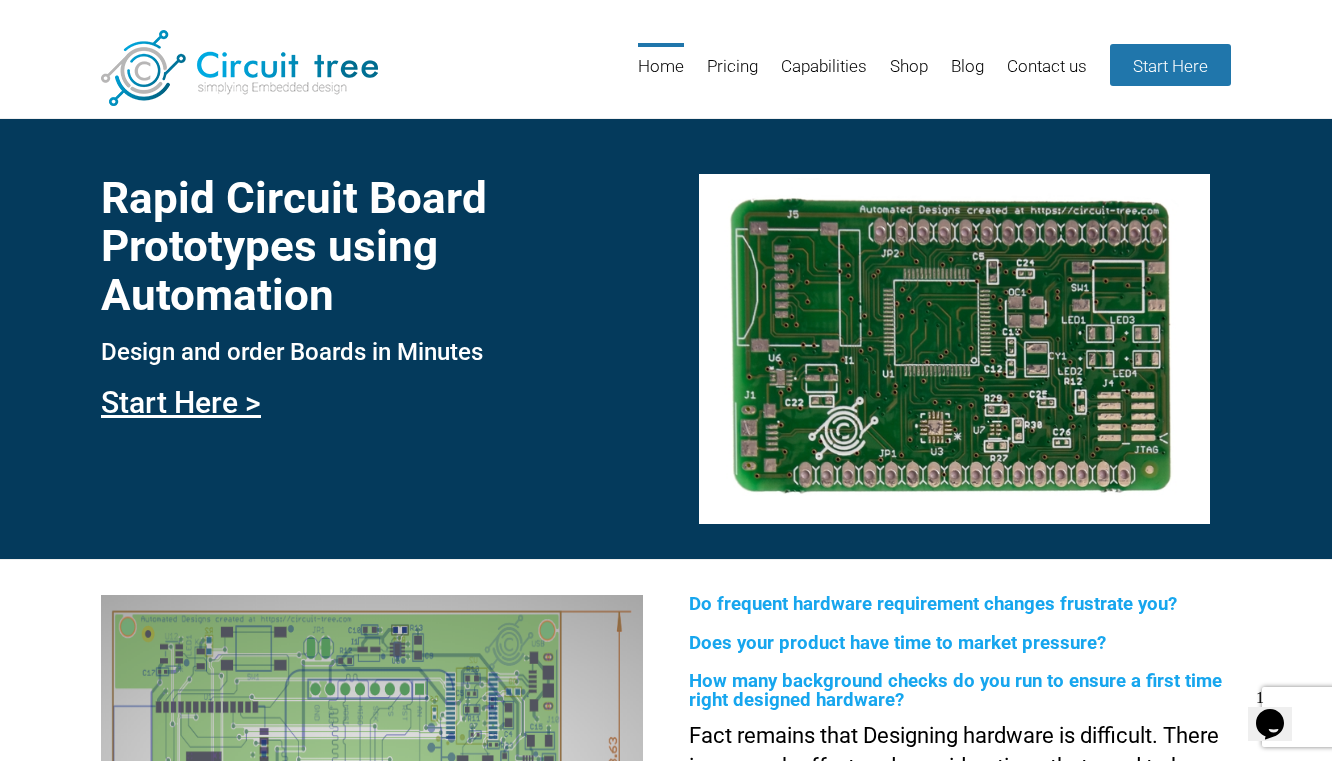 click on "Rapid Circuit Board Prototypes using Automation" at bounding box center [372, 246] 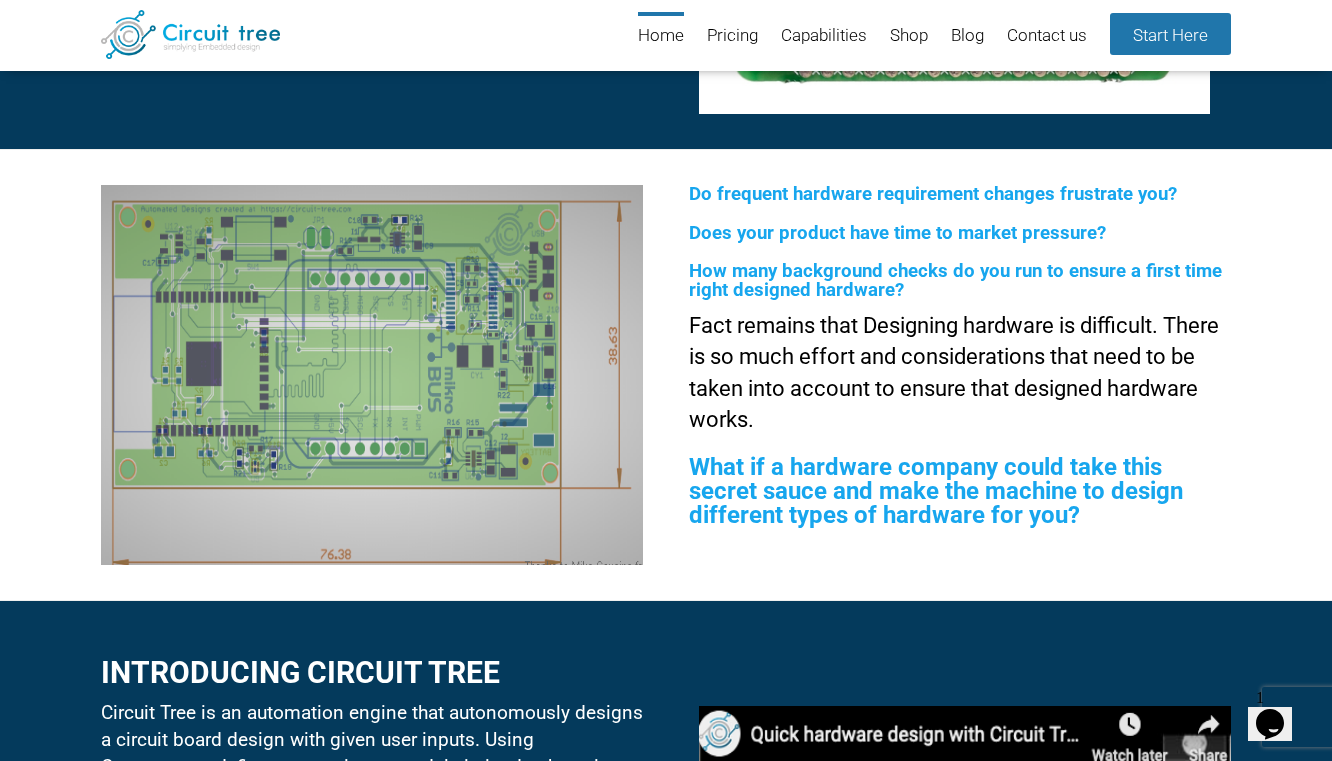 scroll, scrollTop: 0, scrollLeft: 0, axis: both 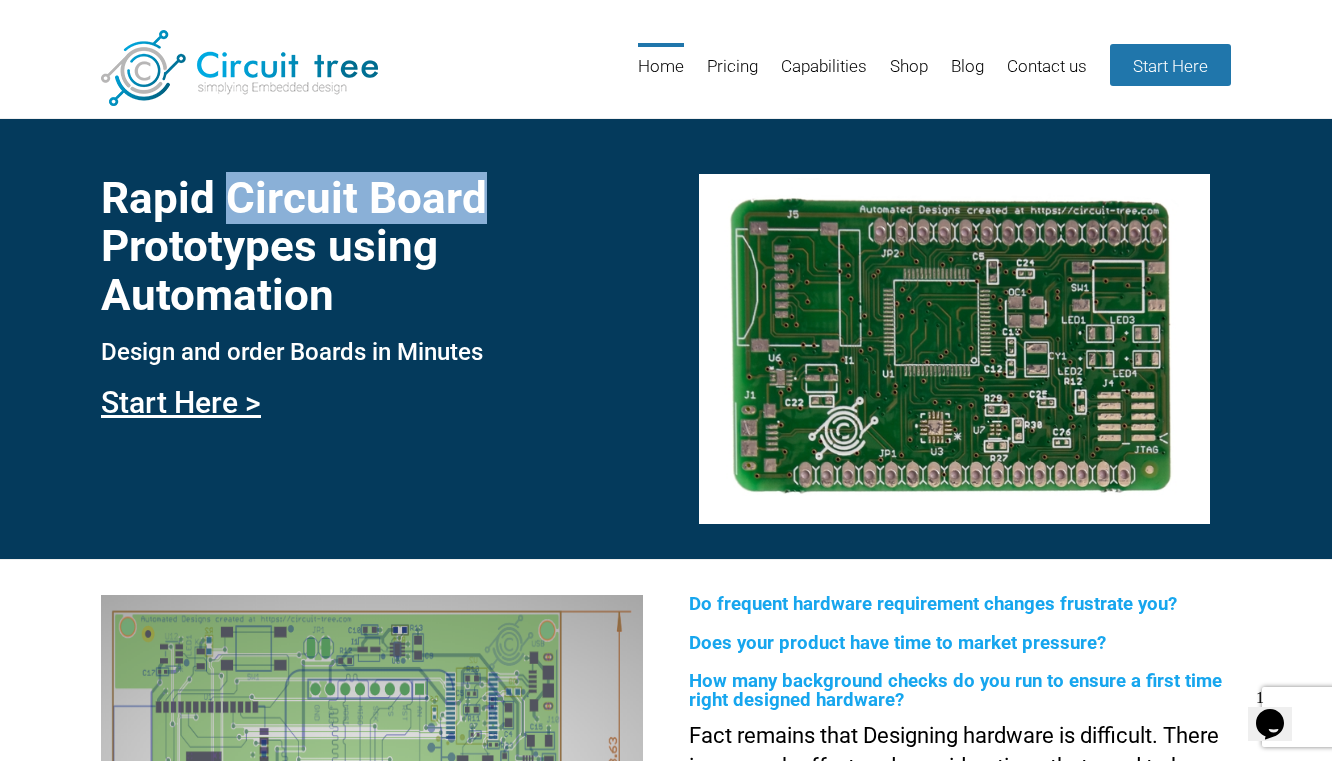 drag, startPoint x: 230, startPoint y: 191, endPoint x: 475, endPoint y: 212, distance: 245.89835 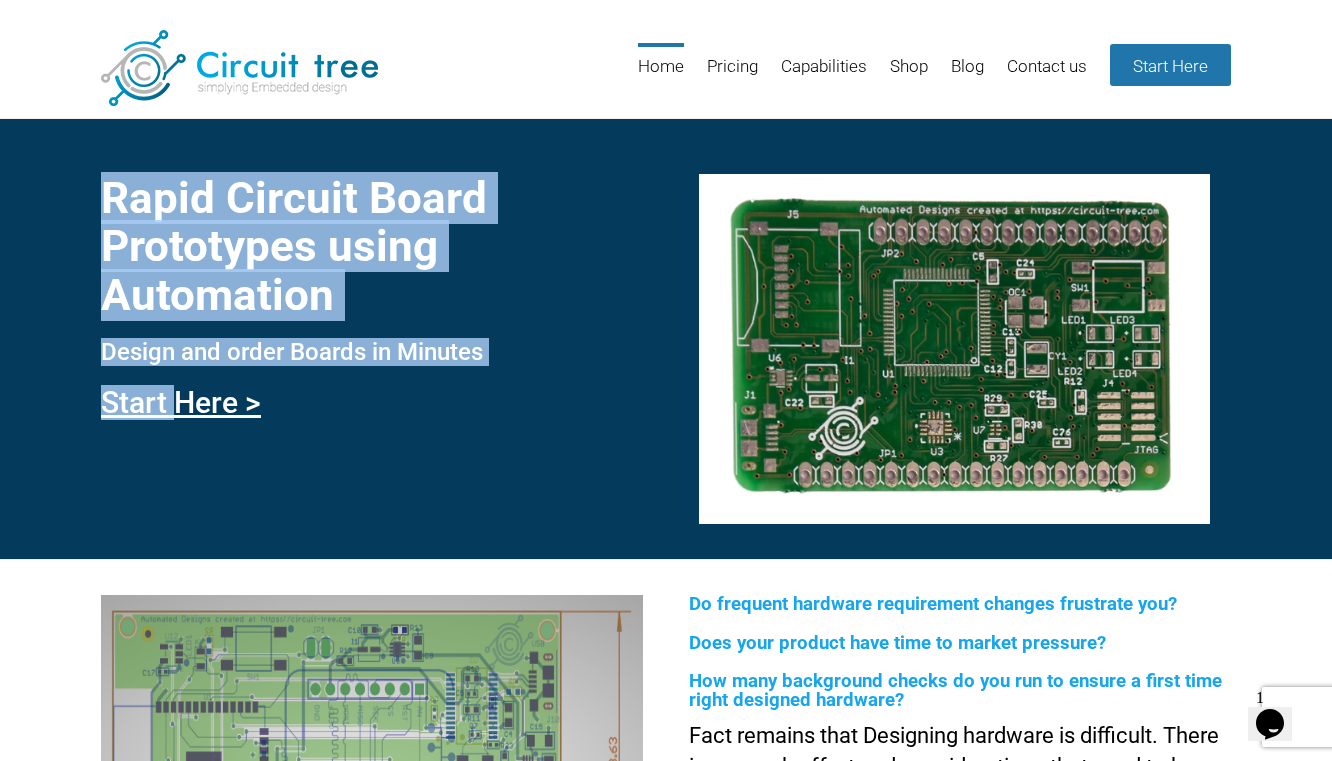 drag, startPoint x: 100, startPoint y: 352, endPoint x: 173, endPoint y: 368, distance: 74.73286 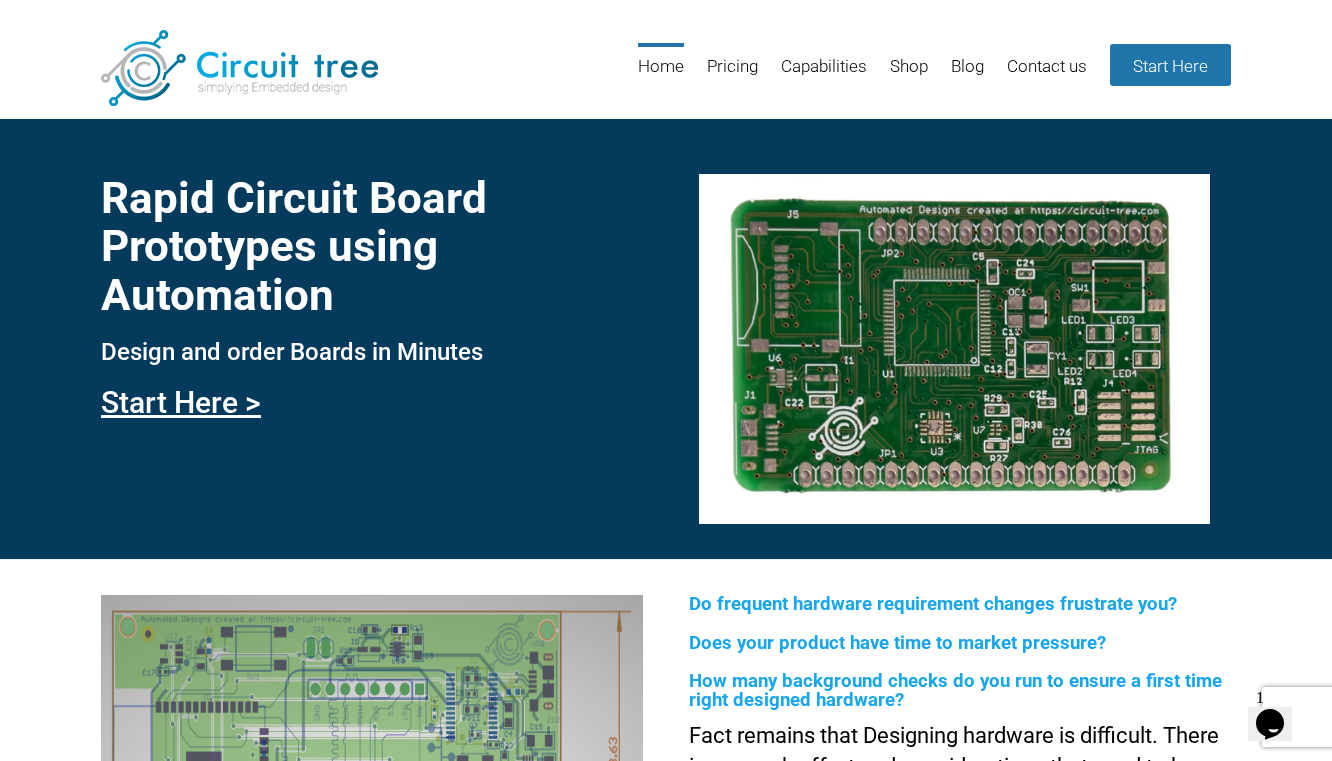 click on "Rapid Circuit Board Prototypes using Automation
Design and order Boards in Minutes
Start Here >" at bounding box center [666, 338] 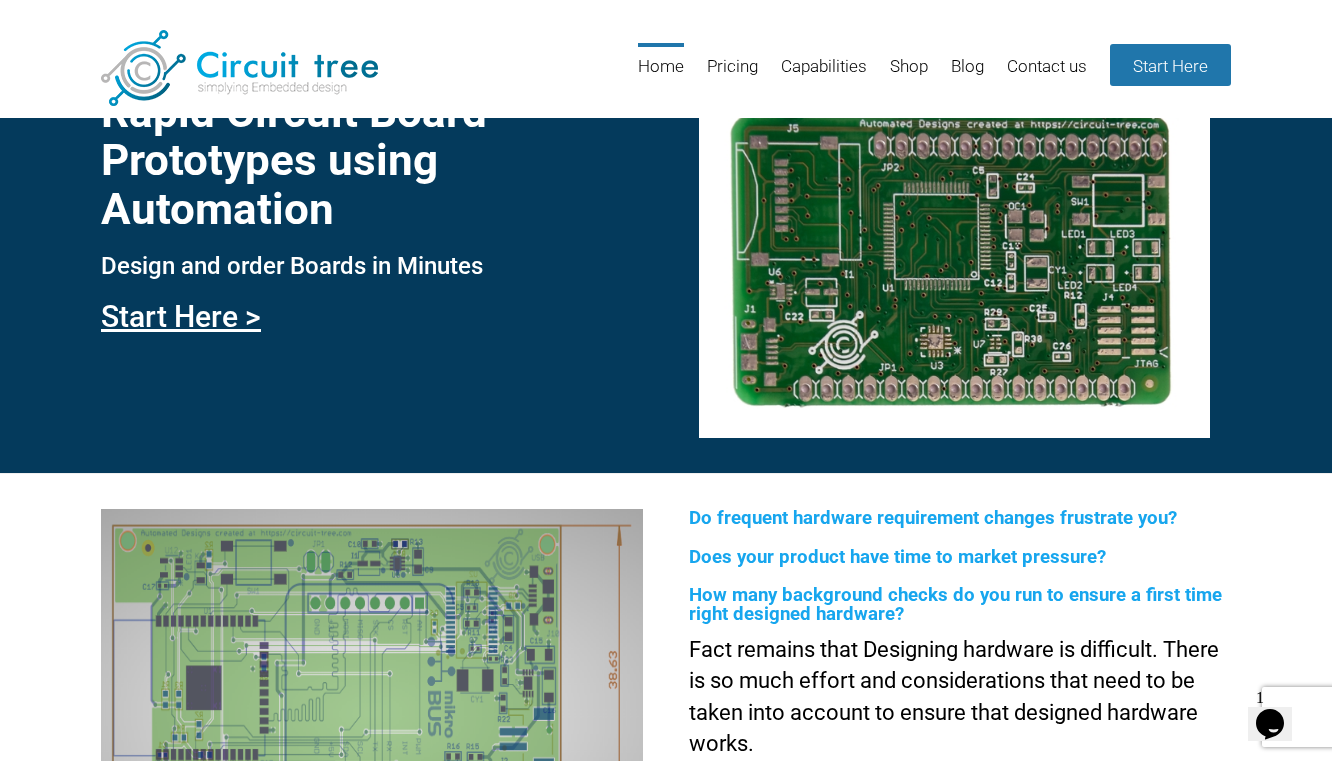 scroll, scrollTop: 0, scrollLeft: 0, axis: both 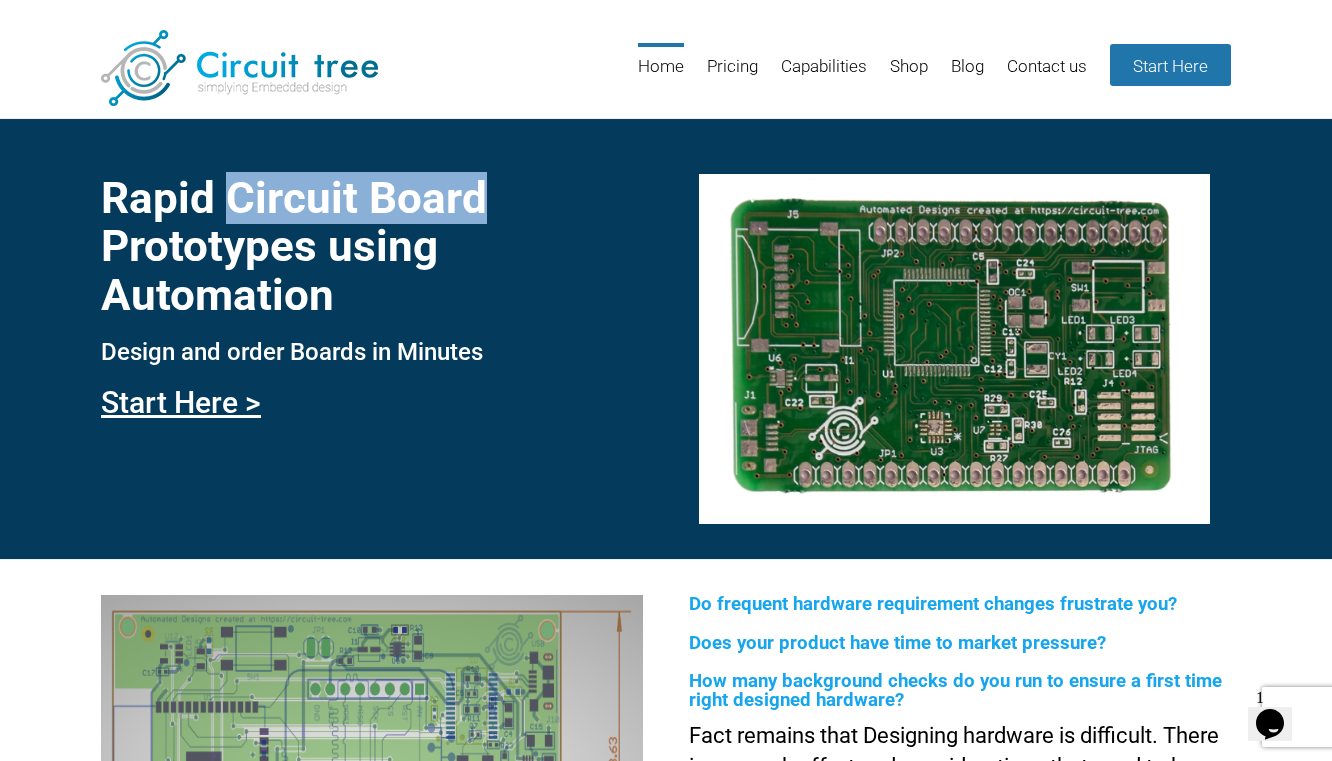 drag, startPoint x: 235, startPoint y: 206, endPoint x: 480, endPoint y: 203, distance: 245.01837 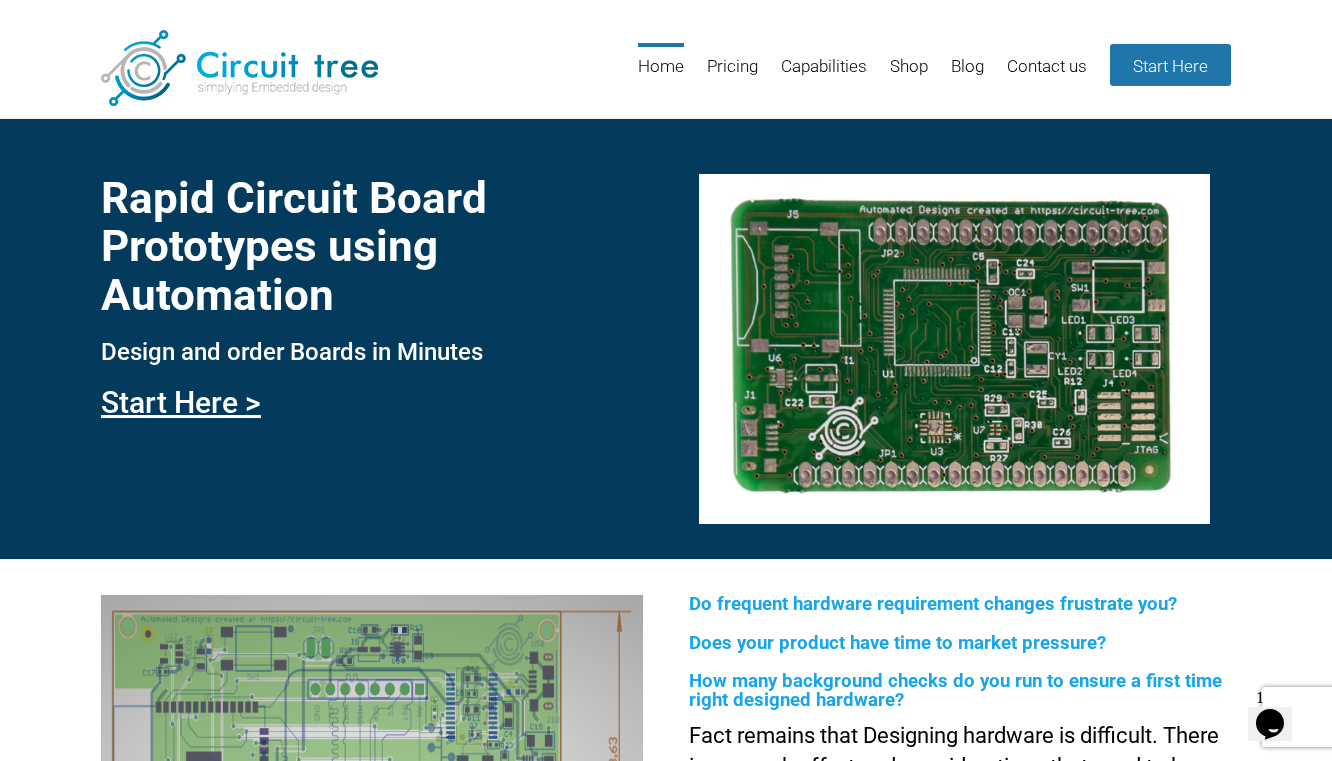click on "Rapid Circuit Board Prototypes using Automation" at bounding box center (372, 246) 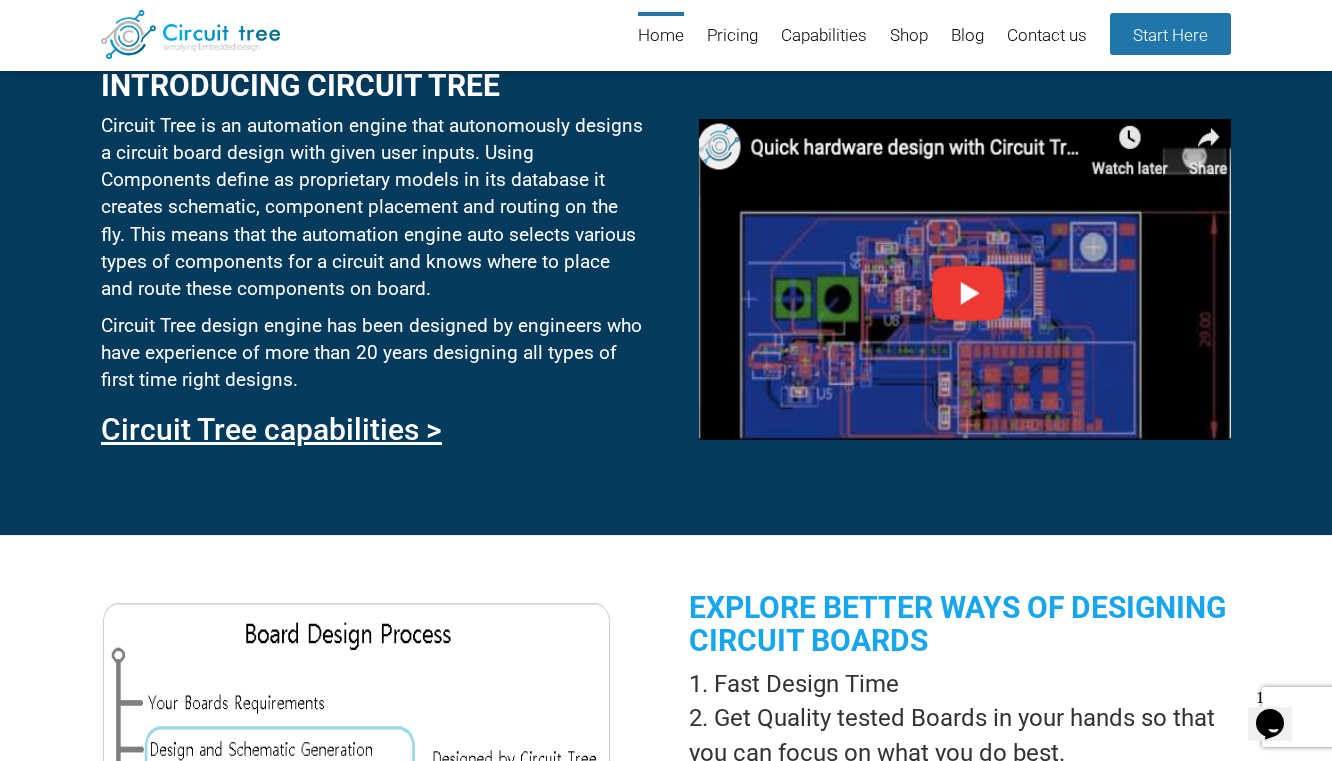 scroll, scrollTop: 870, scrollLeft: 0, axis: vertical 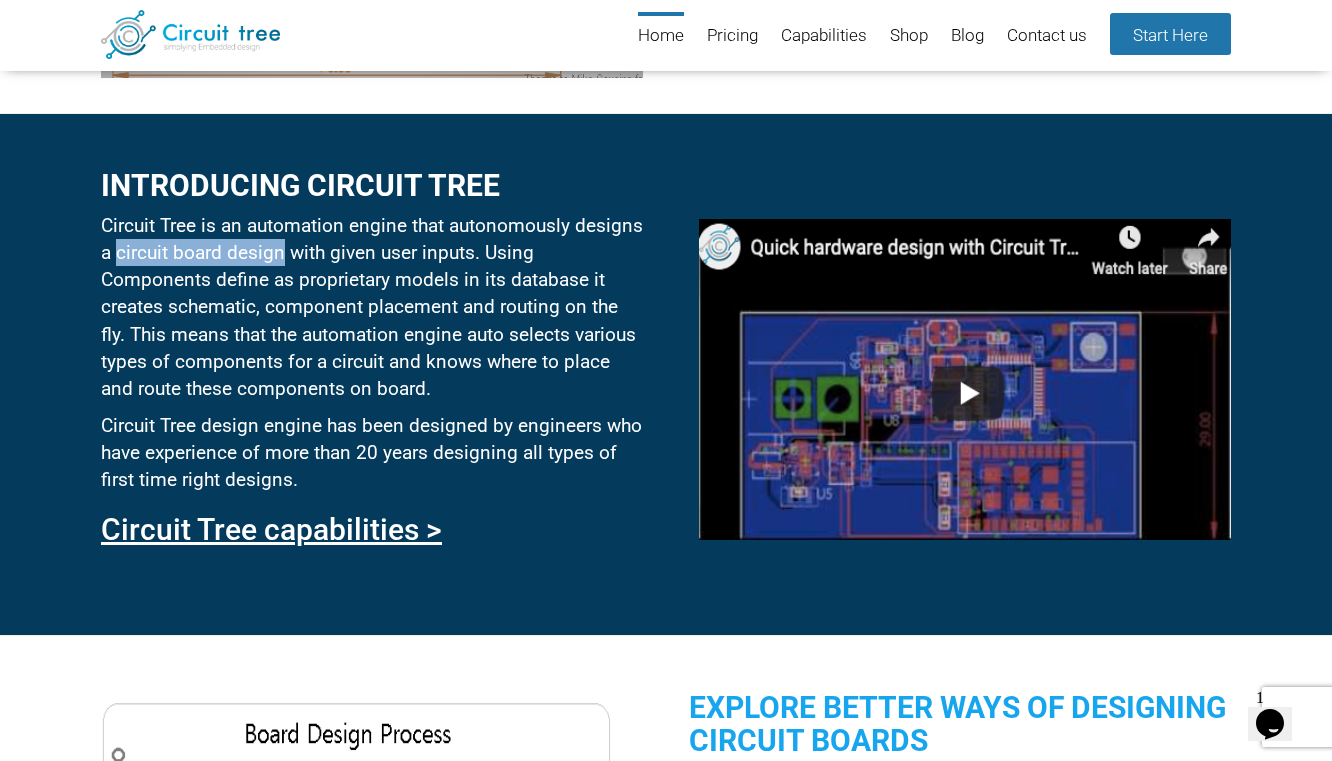 drag, startPoint x: 119, startPoint y: 254, endPoint x: 280, endPoint y: 255, distance: 161.00311 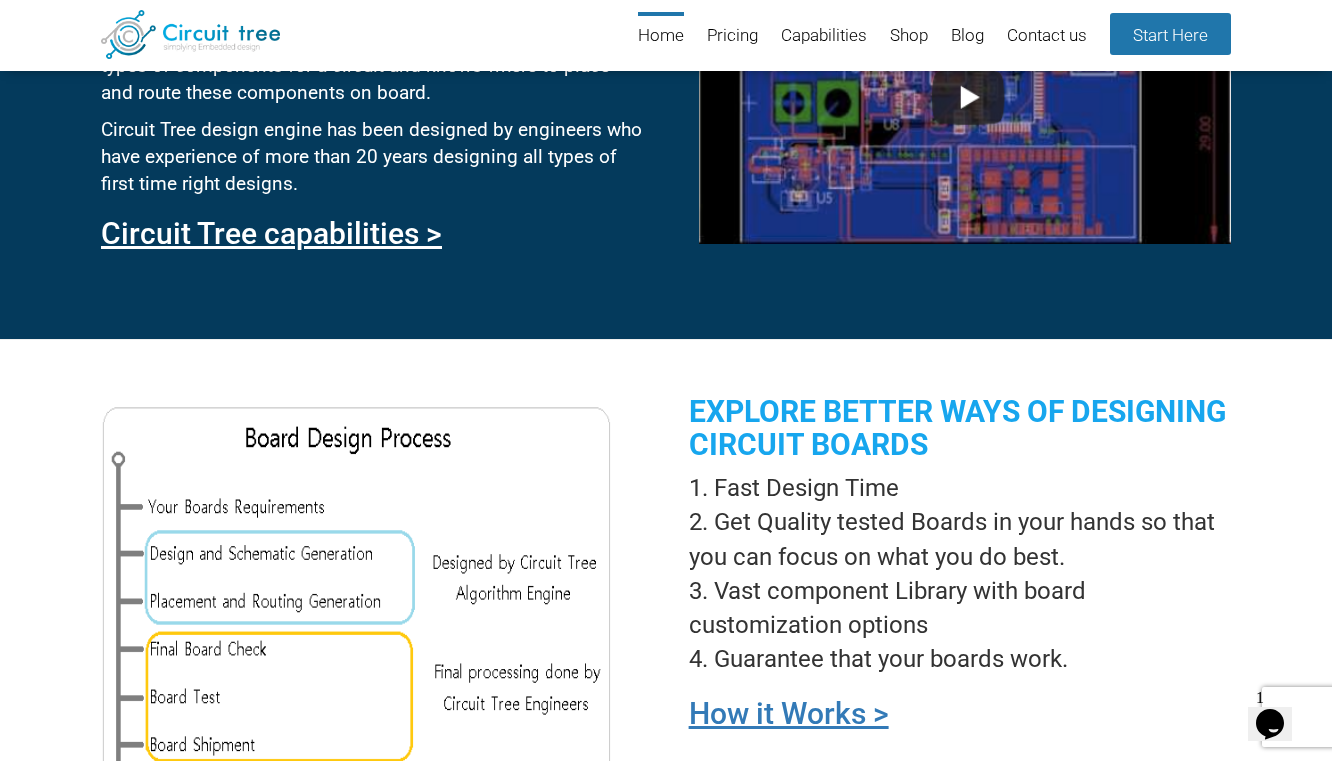 scroll, scrollTop: 1187, scrollLeft: 0, axis: vertical 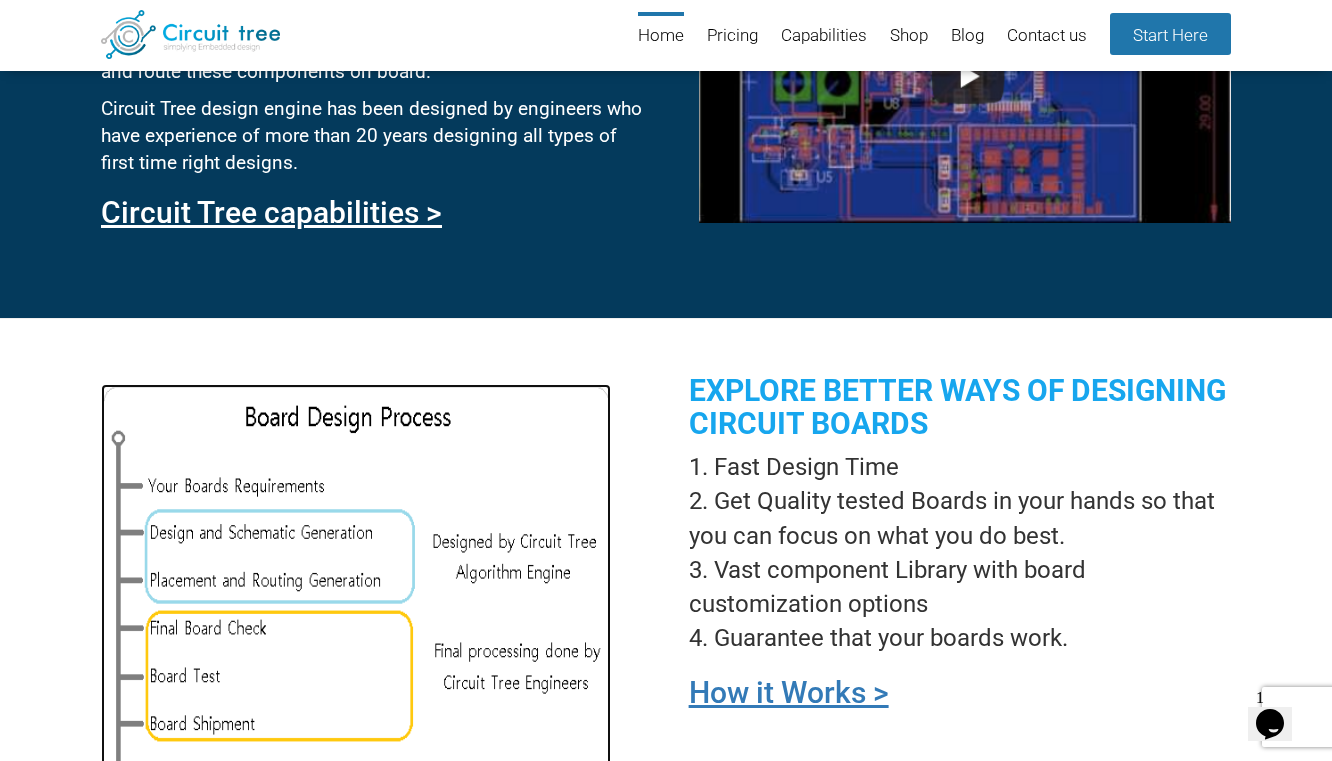 click at bounding box center (356, 594) 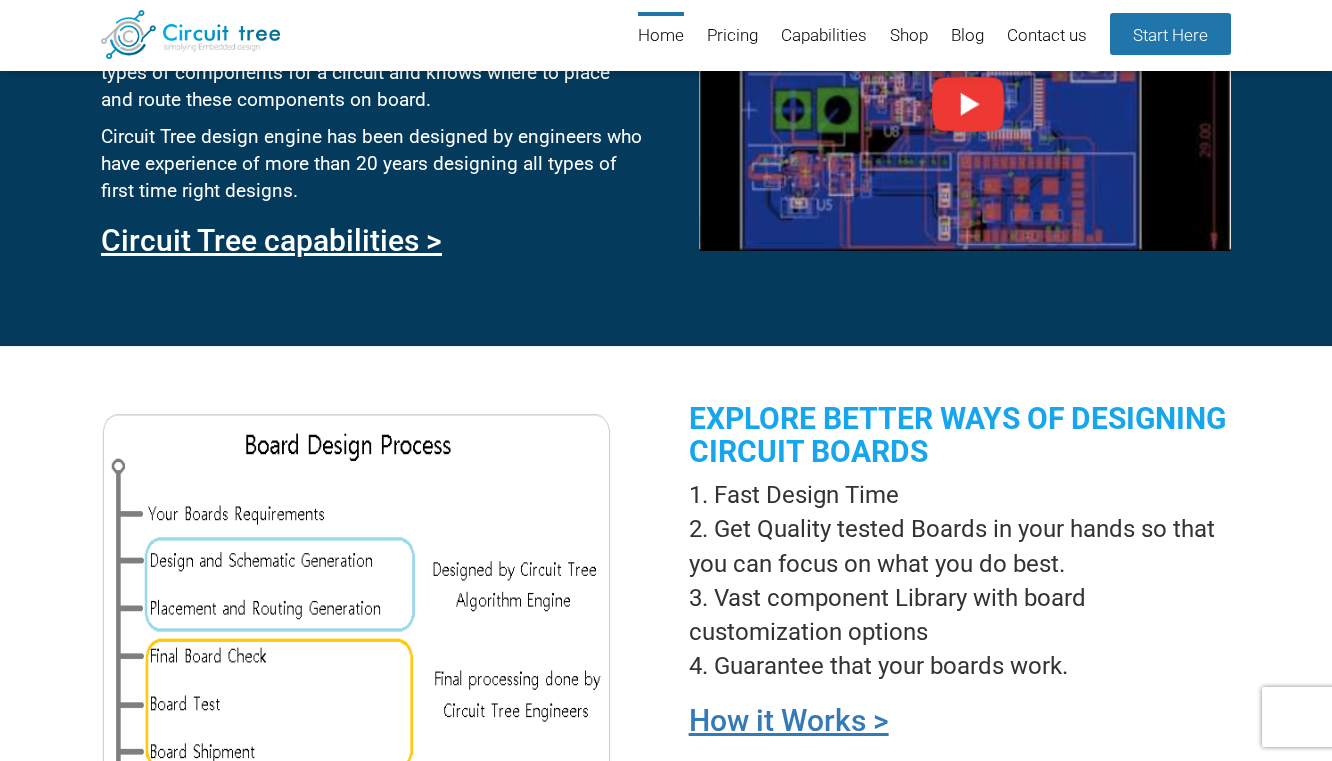 scroll, scrollTop: 1187, scrollLeft: 0, axis: vertical 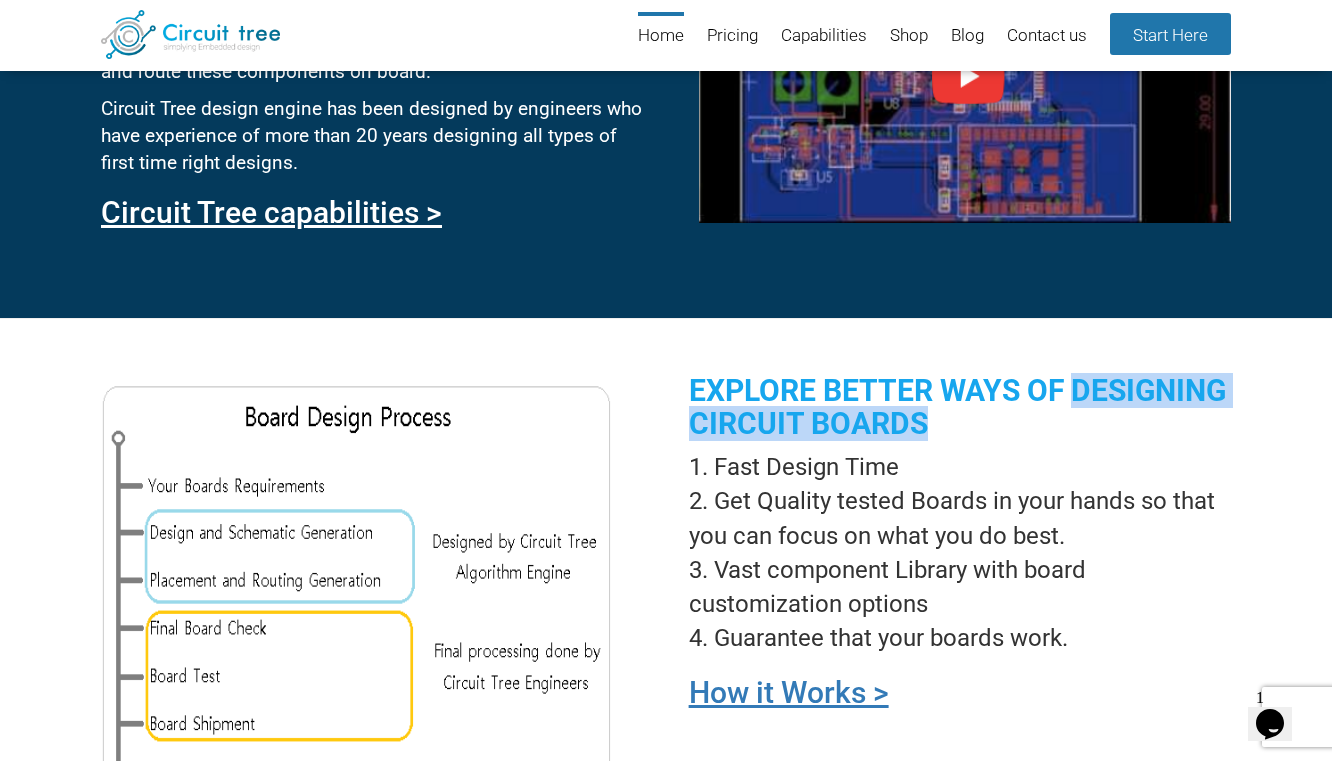 drag, startPoint x: 1077, startPoint y: 389, endPoint x: 1099, endPoint y: 426, distance: 43.046486 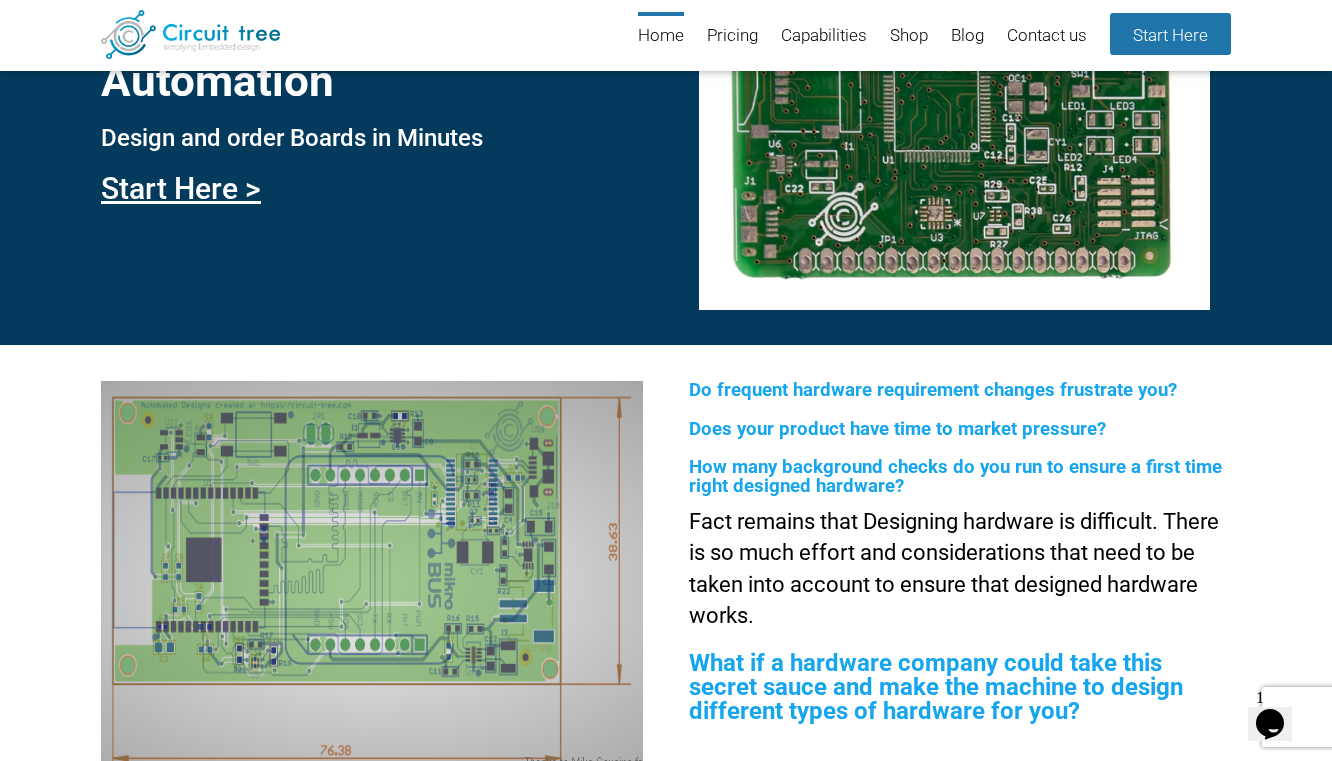 scroll, scrollTop: 0, scrollLeft: 0, axis: both 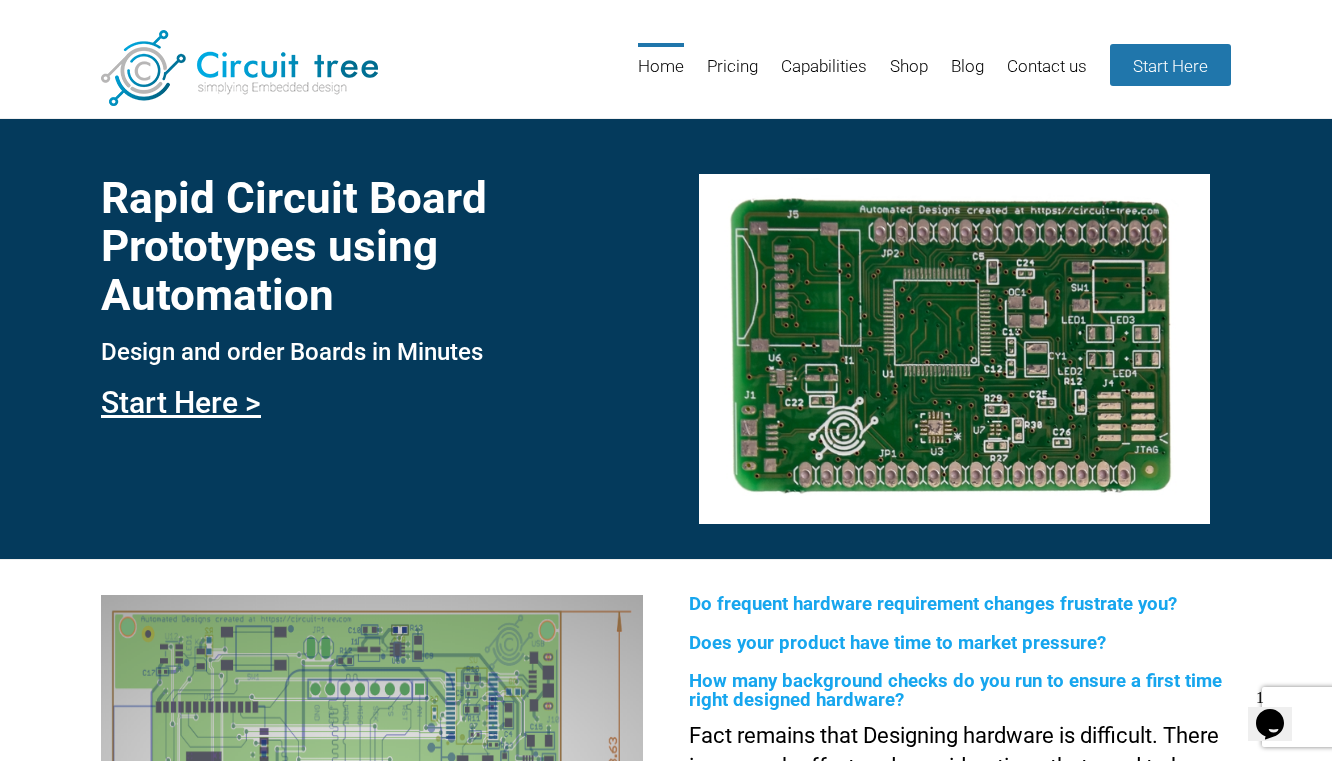 click on "Rapid Circuit Board Prototypes using Automation" at bounding box center (372, 246) 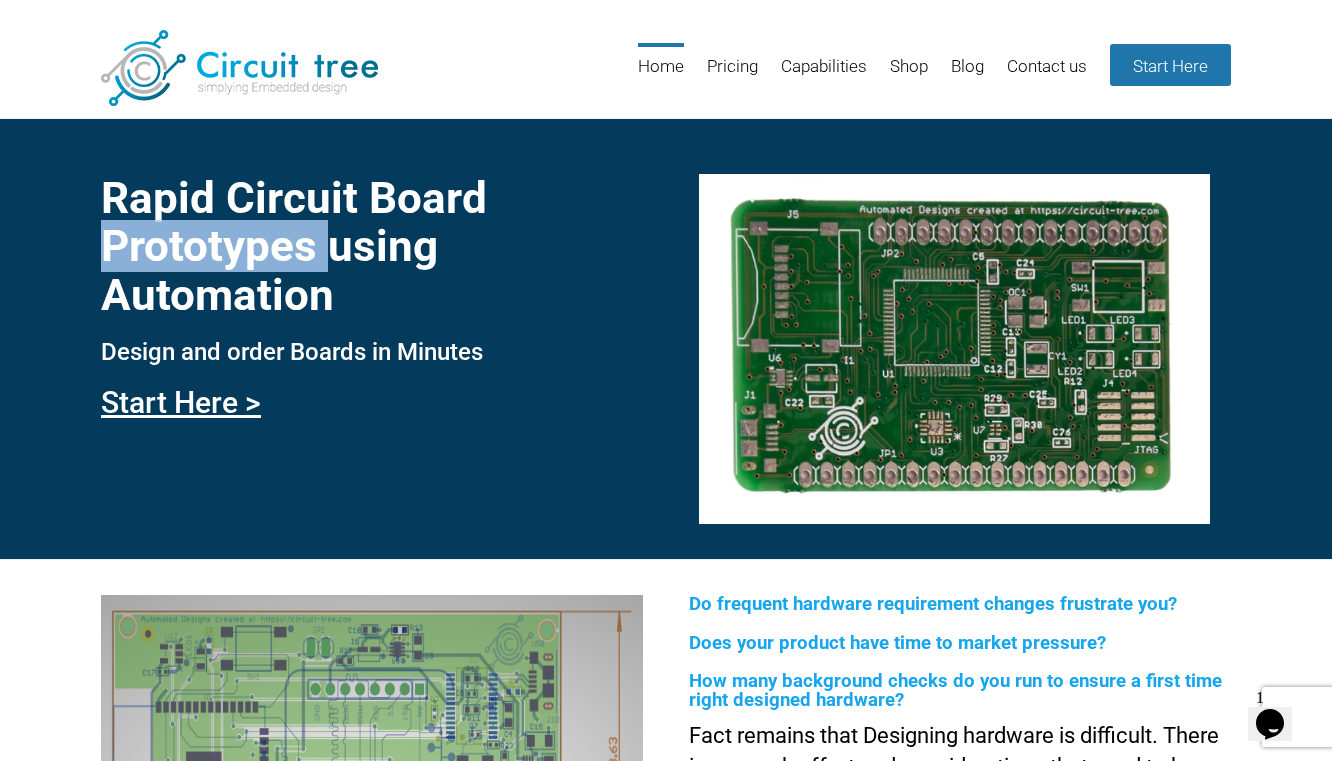 click on "Rapid Circuit Board Prototypes using Automation" at bounding box center [372, 246] 